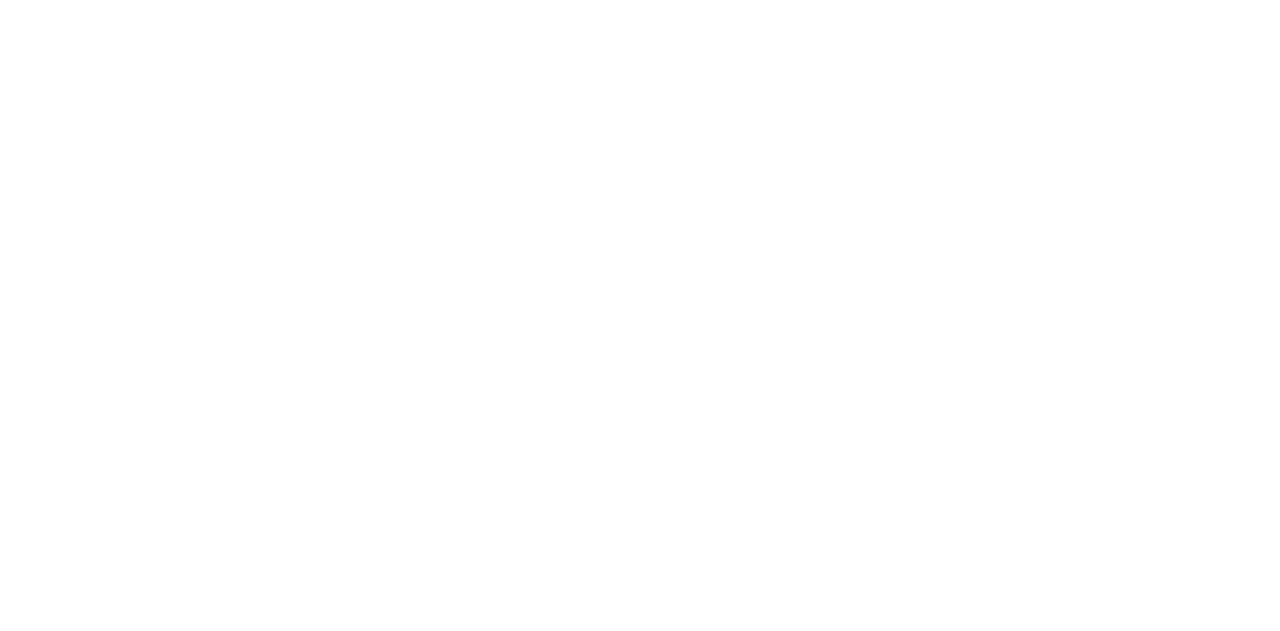 scroll, scrollTop: 0, scrollLeft: 0, axis: both 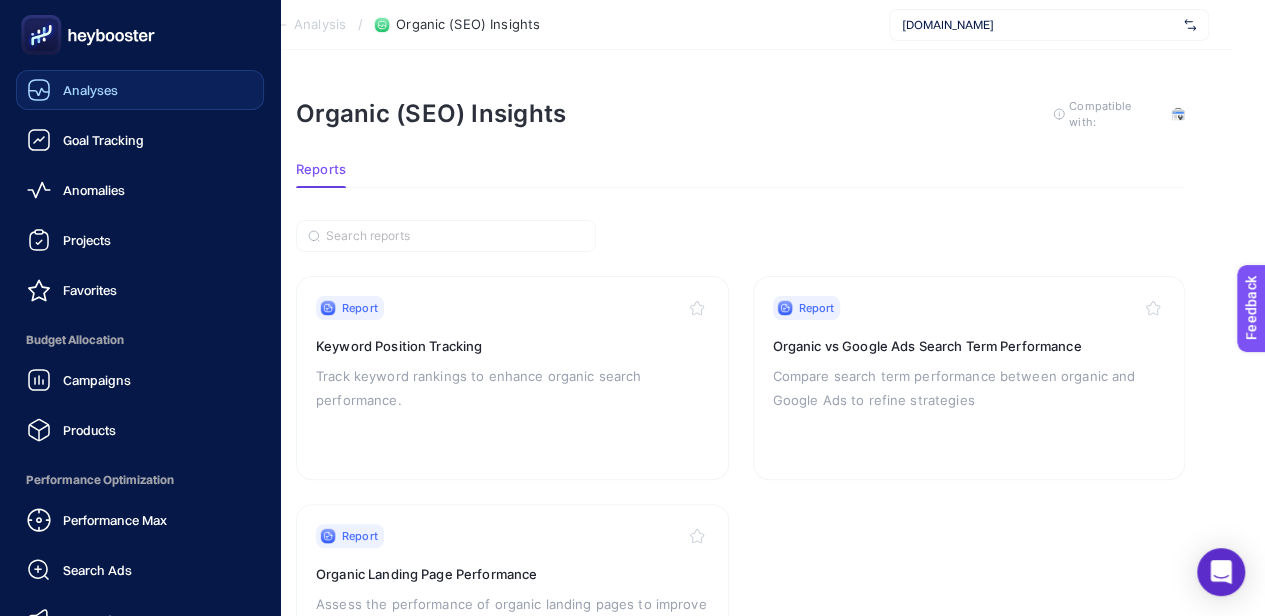 click on "Analyses" at bounding box center [140, 90] 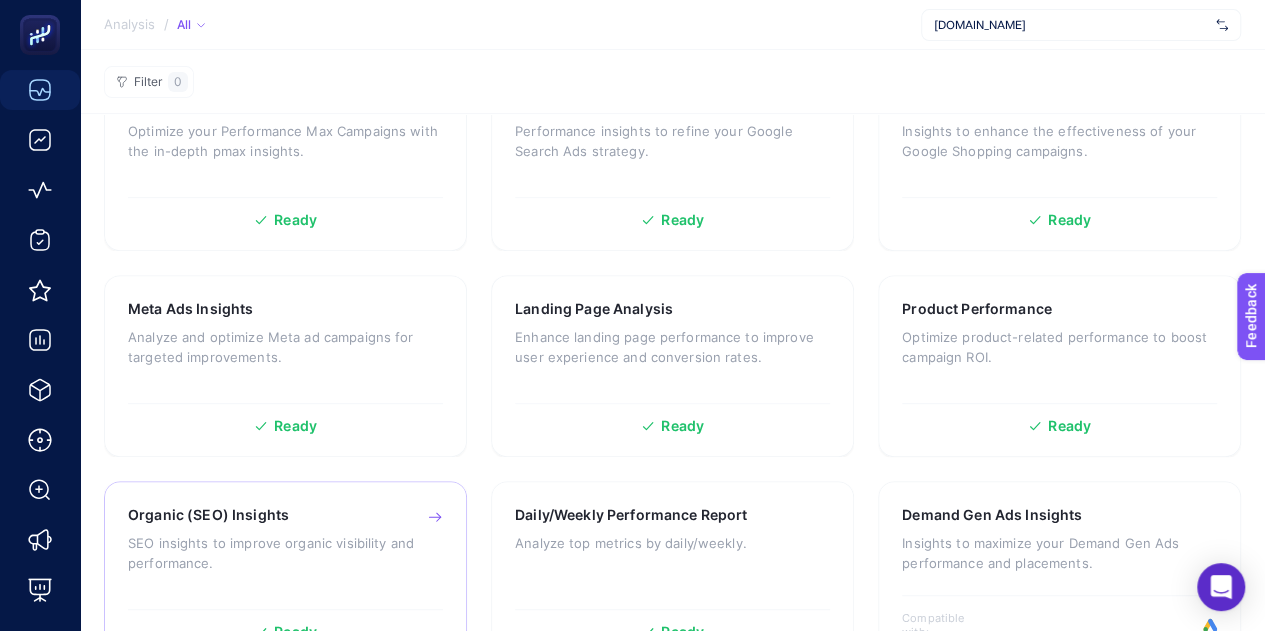 scroll, scrollTop: 288, scrollLeft: 0, axis: vertical 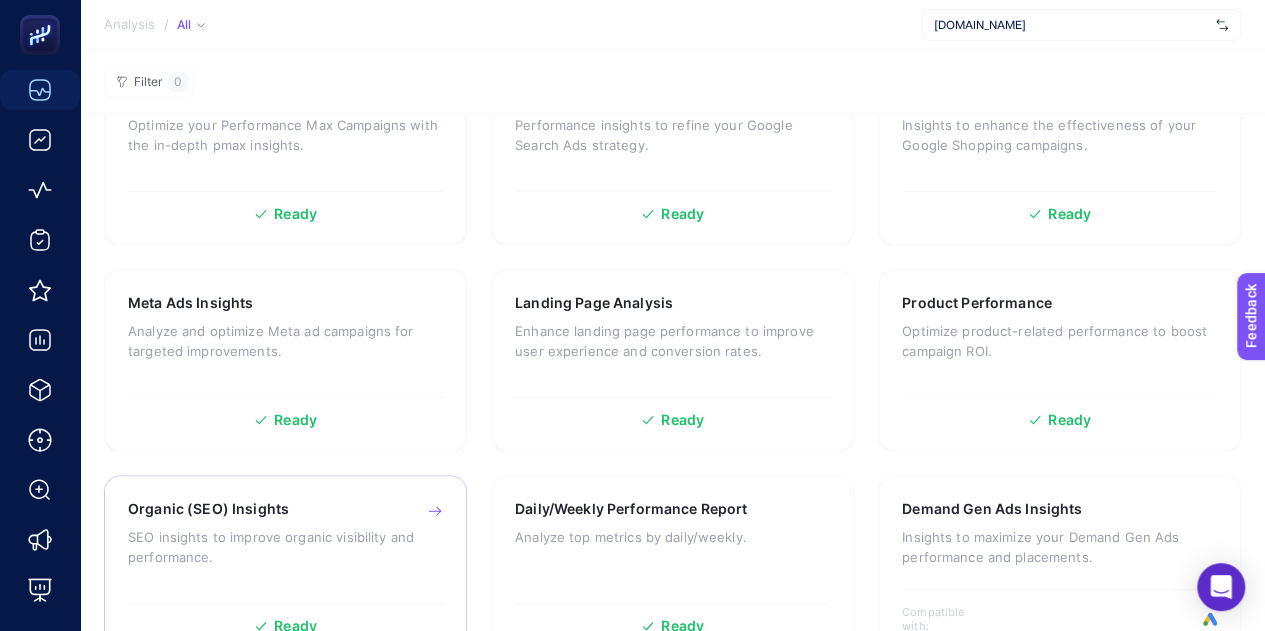 click on "Organic (SEO) Insights SEO insights to improve organic visibility and performance.  Ready" at bounding box center [285, 566] 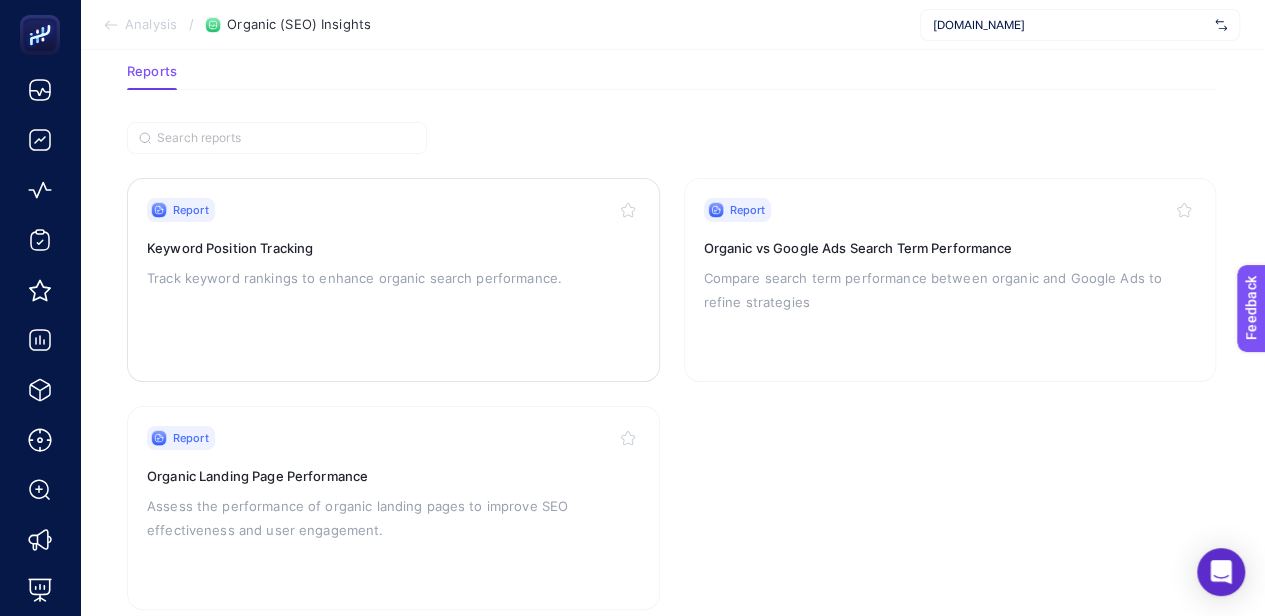 scroll, scrollTop: 100, scrollLeft: 1, axis: both 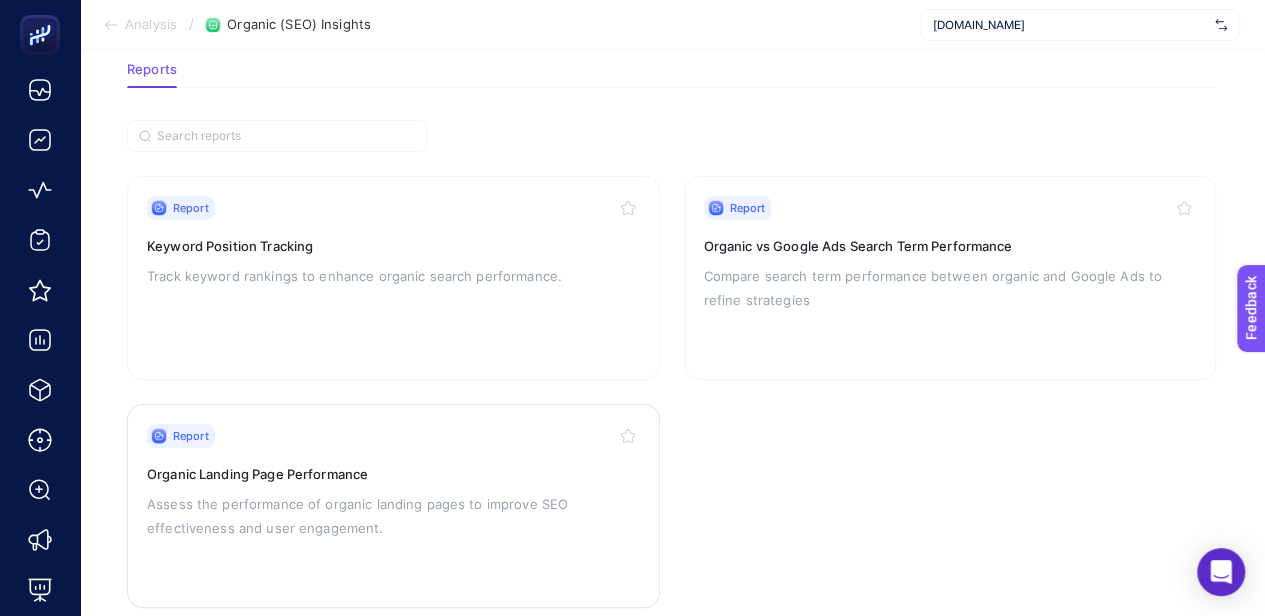 click on "Organic Landing Page Performance" at bounding box center (393, 474) 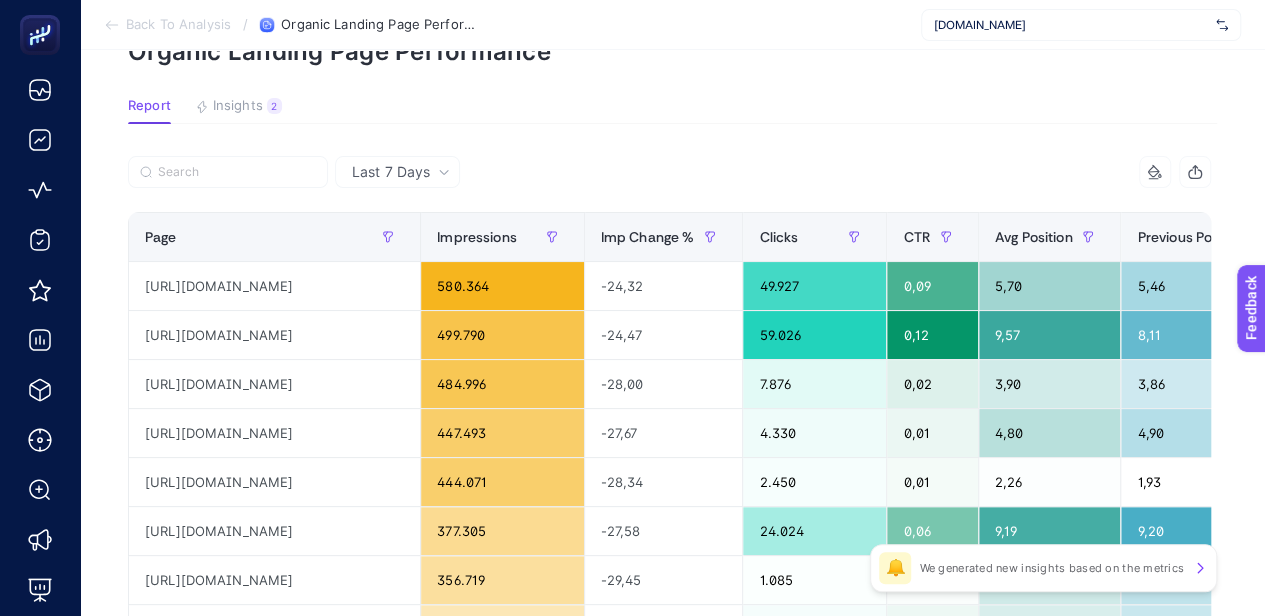 scroll, scrollTop: 73, scrollLeft: 0, axis: vertical 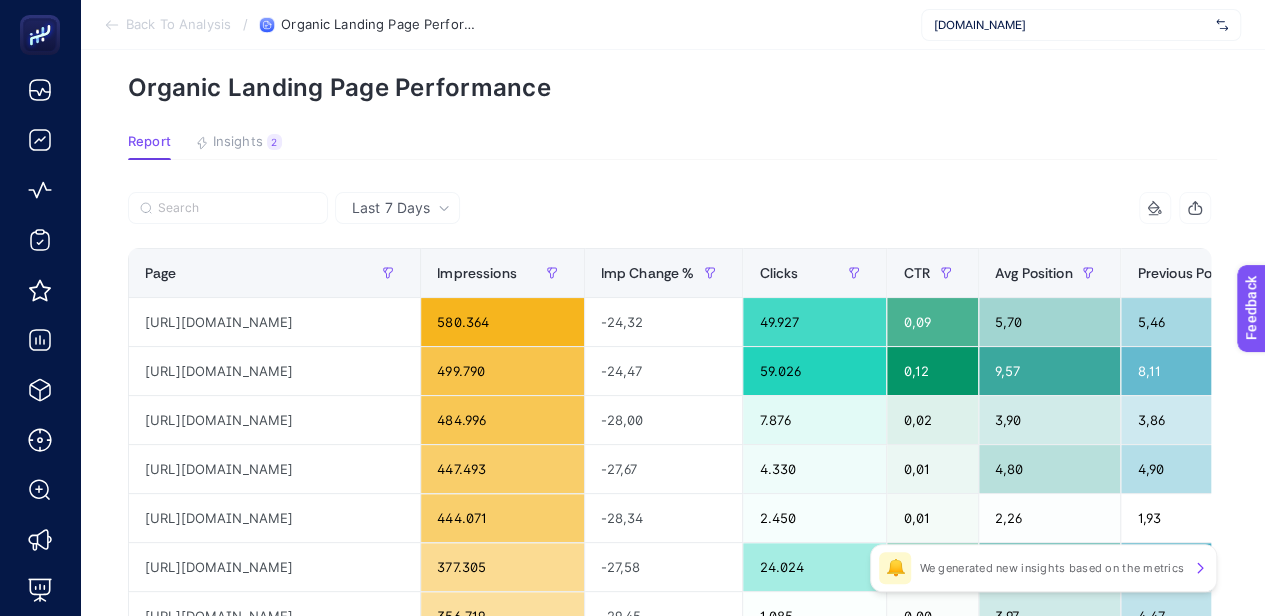 click on "Last 7 Days" at bounding box center [401, 208] 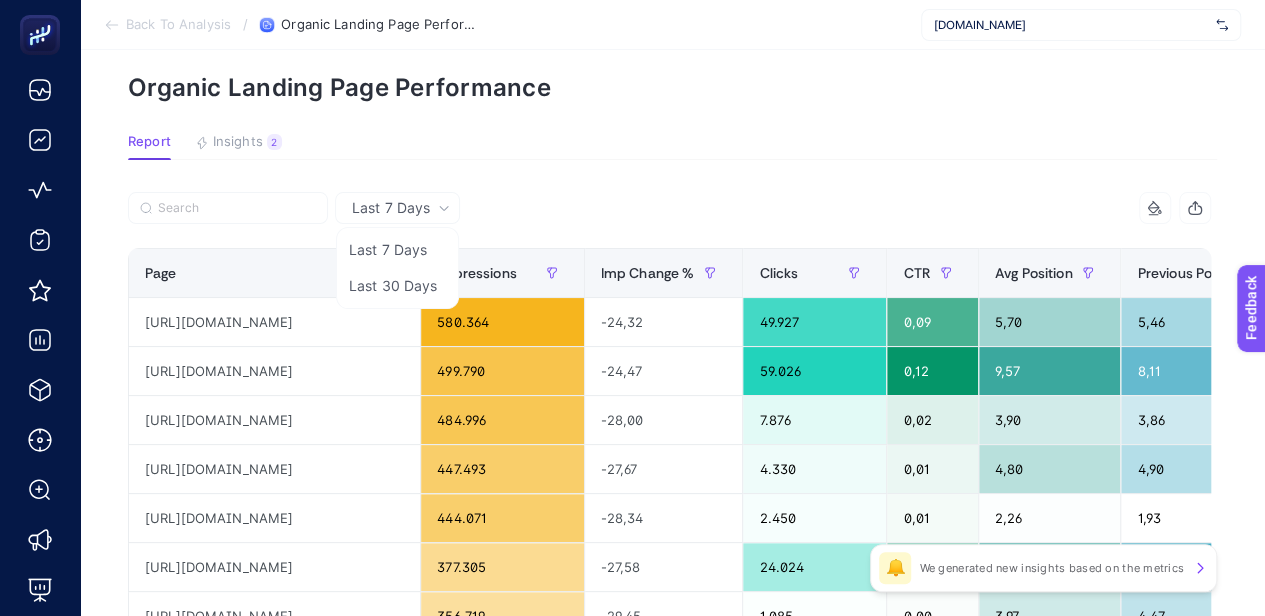 click at bounding box center [399, 214] 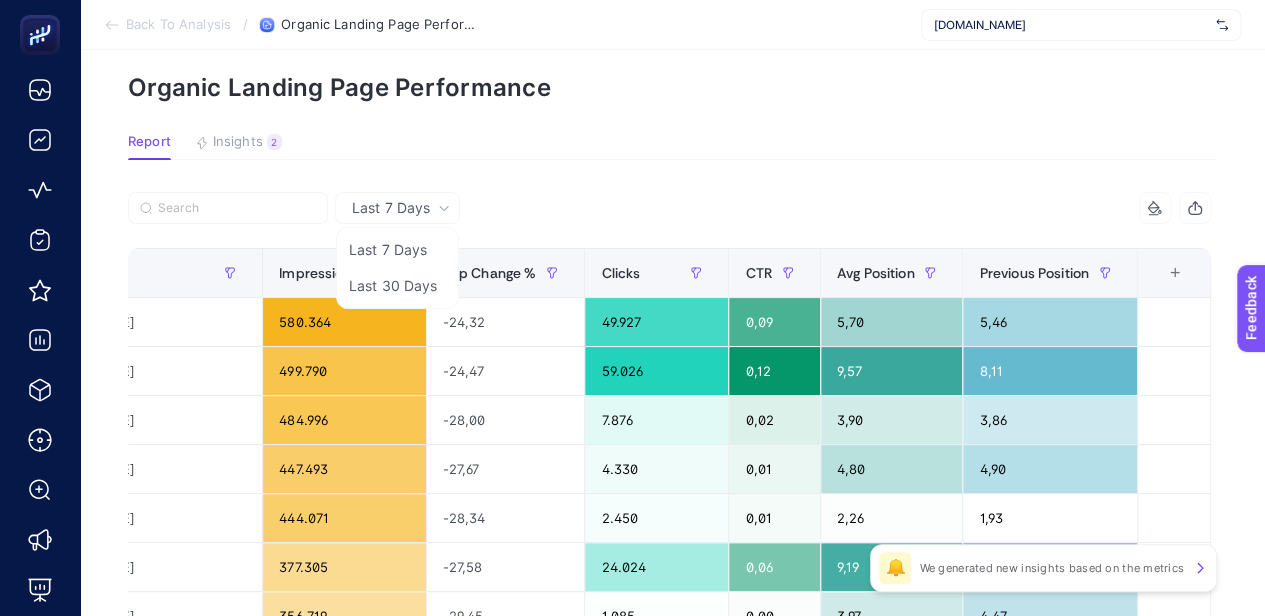 scroll, scrollTop: 0, scrollLeft: 238, axis: horizontal 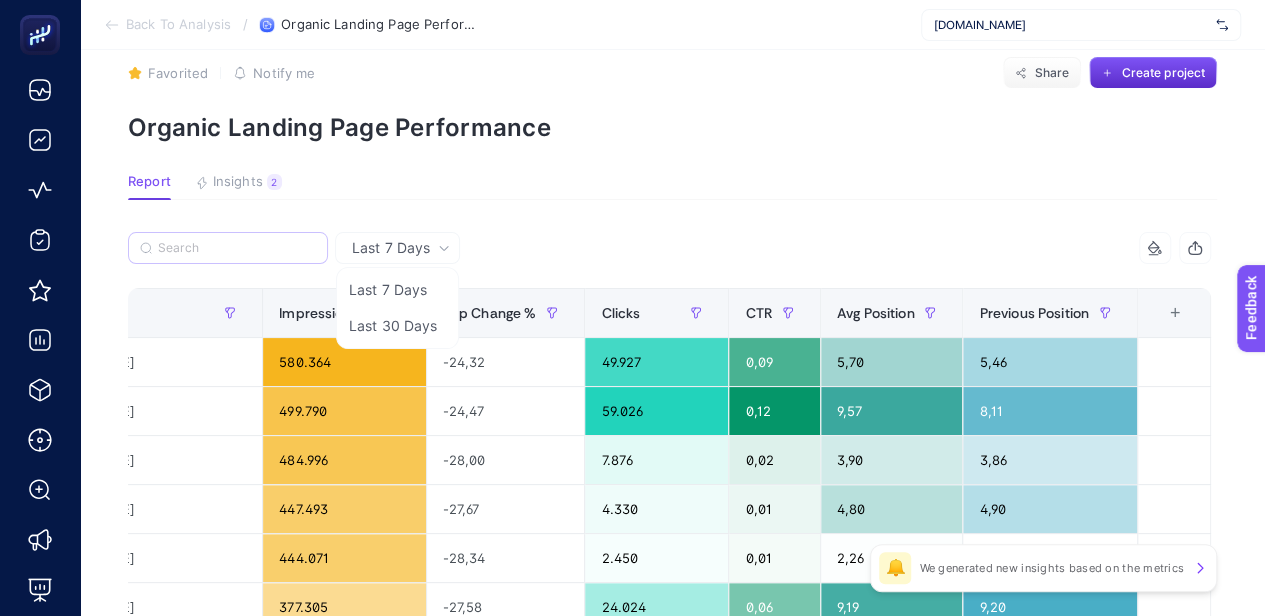 click at bounding box center [228, 248] 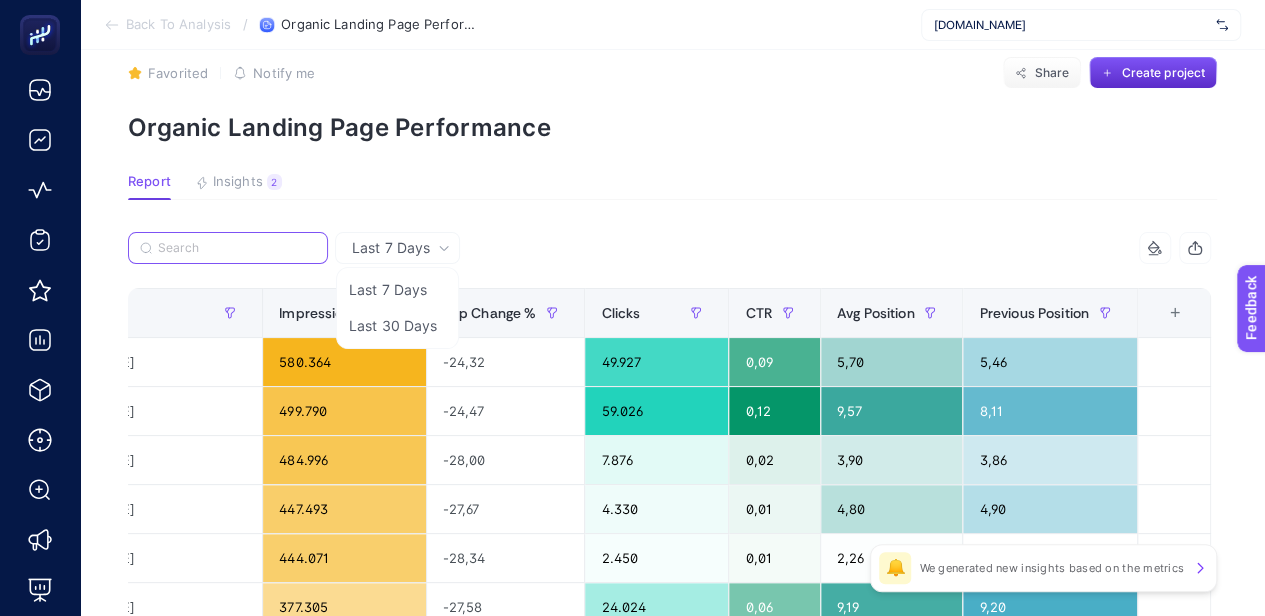 click at bounding box center [237, 248] 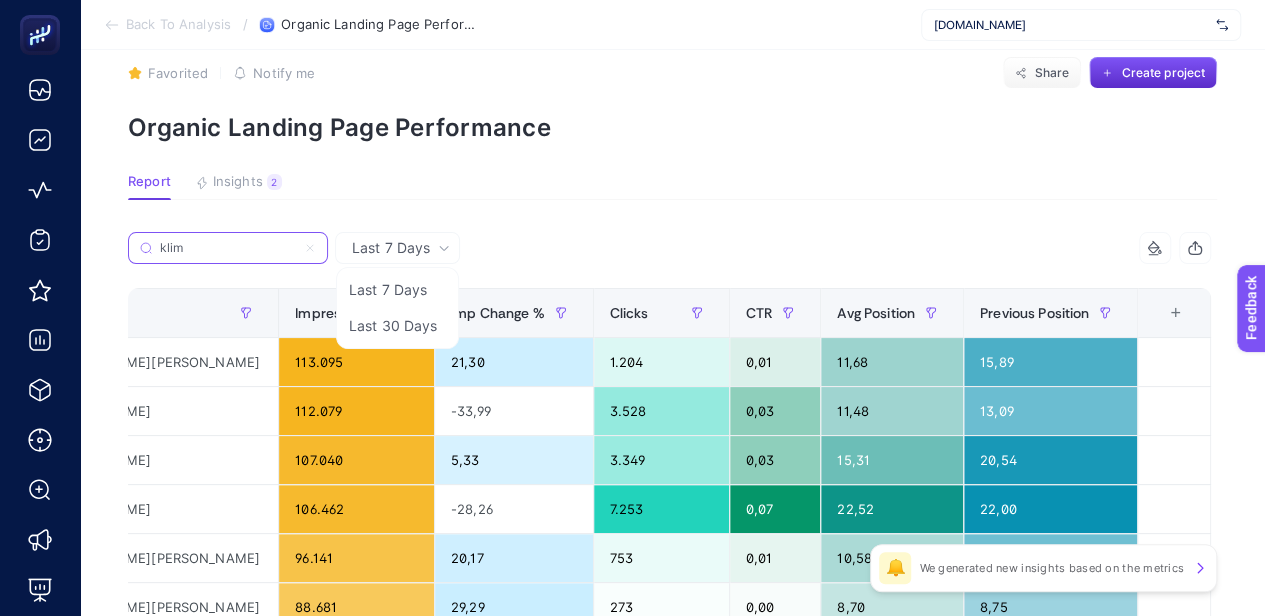 type on "[PERSON_NAME]" 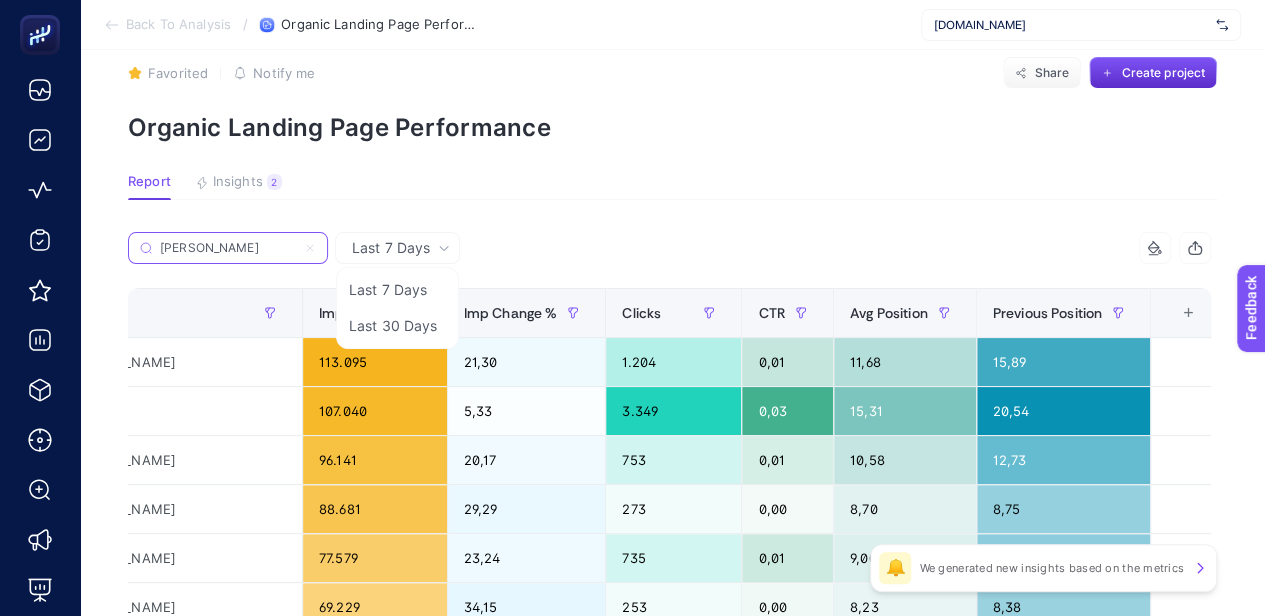 scroll, scrollTop: 0, scrollLeft: 218, axis: horizontal 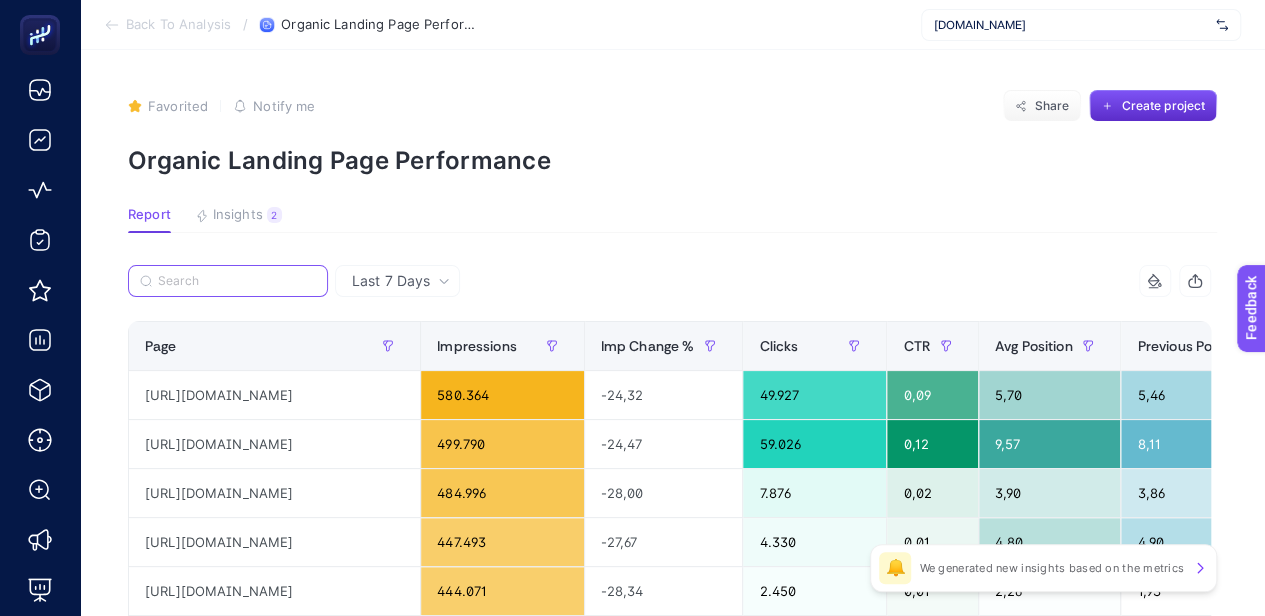 click at bounding box center (237, 281) 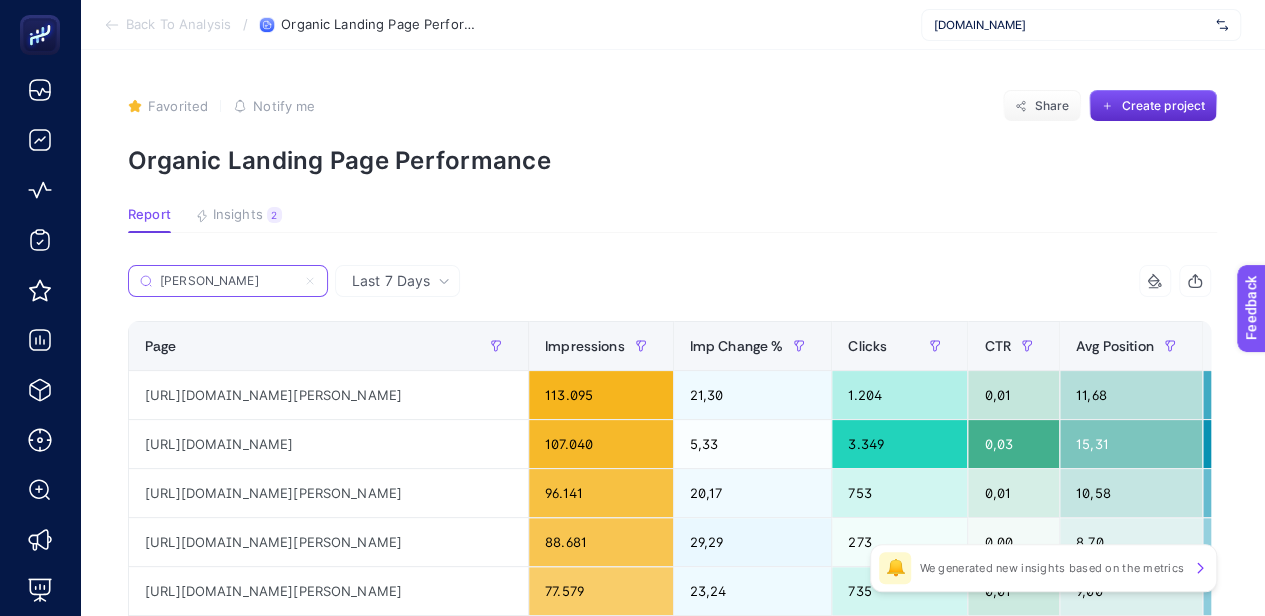 type on "[PERSON_NAME]" 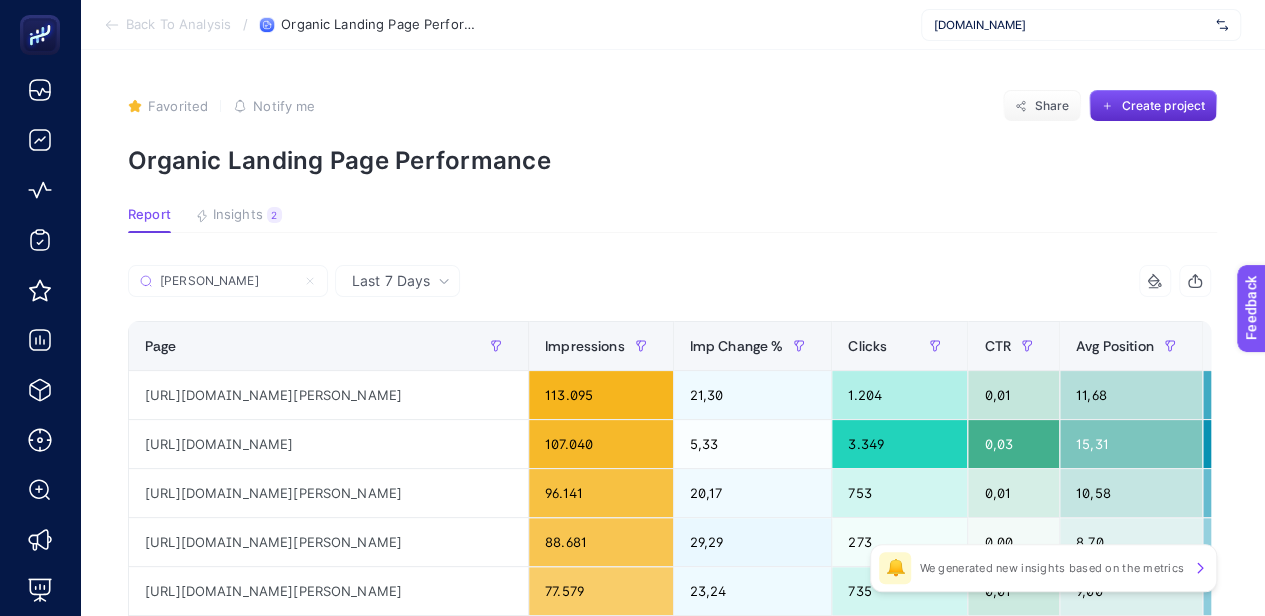click on "Favorited true Notify me Share Create project Organic Landing Page Performance Report Insights 2  We generated new insights based on the metrics  Last 7 Days [PERSON_NAME] 6 items selected Page Impressions Imp Change % Clicks CTR Avg Position Previous Position 7 items selected + [URL][DOMAIN_NAME][PERSON_NAME] 113.095 21,30 1.204 0,01 11,68 15,89 [URL][DOMAIN_NAME] 107.040 5,33 3.349 0,03 15,31 20,54 [URL][DOMAIN_NAME][PERSON_NAME] 96.141 20,17 753 0,01 10,58 12,73 [URL][DOMAIN_NAME][PERSON_NAME] 88.681 29,29 273 0,00 8,70 8,75 [URL][DOMAIN_NAME][PERSON_NAME] 77.579 23,24 735 0,01 9,00 9,41 [URL][DOMAIN_NAME][PERSON_NAME] 69.229 34,15 253 0,00 8,23 8,38 [URL][DOMAIN_NAME][PERSON_NAME] 60.134 0 76 0,00 9,03 0 37.544 280,89 121 0,00 8,54 8,63 30.840 39,80 245 0,01 0" 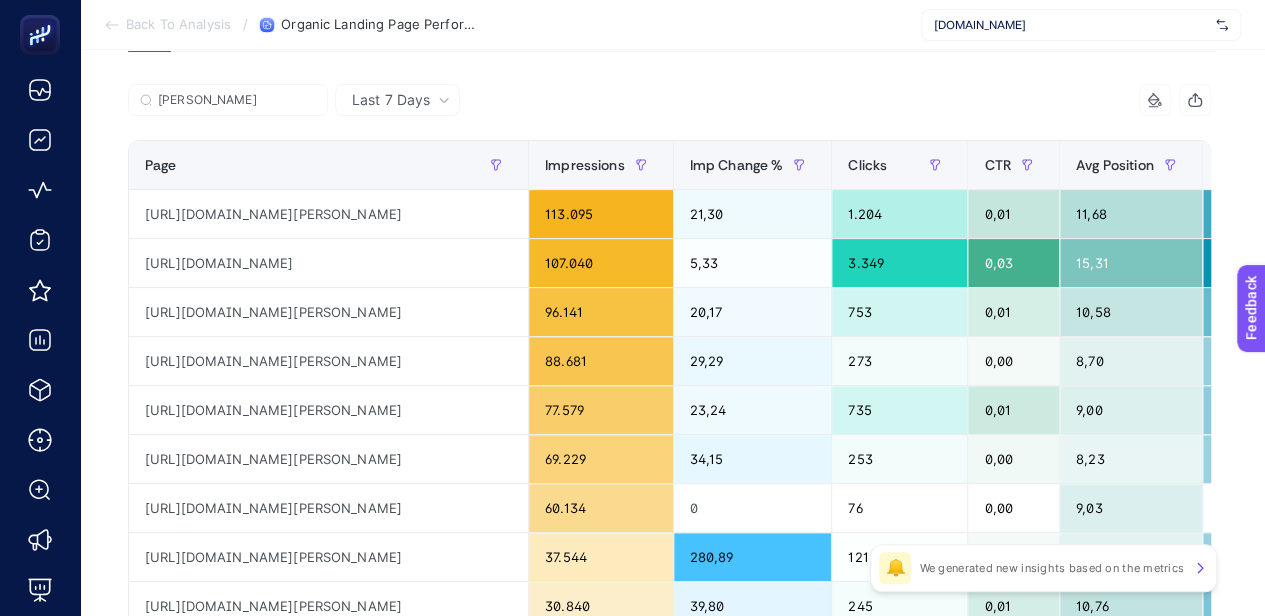 scroll, scrollTop: 182, scrollLeft: 0, axis: vertical 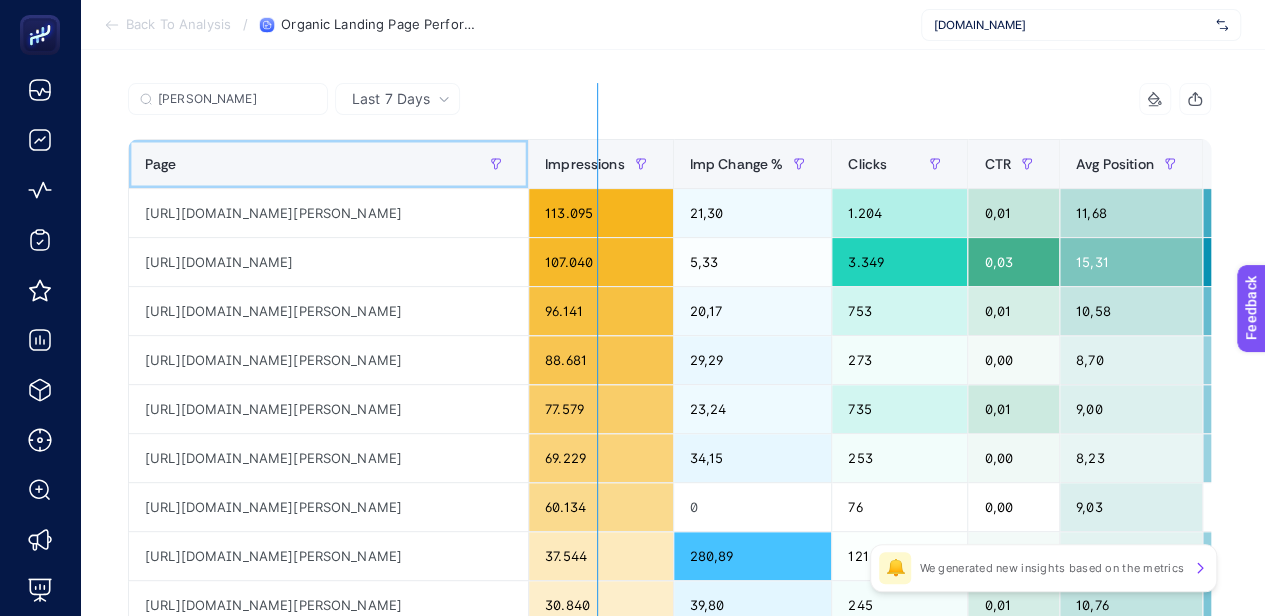drag, startPoint x: 526, startPoint y: 155, endPoint x: 614, endPoint y: 163, distance: 88.362885 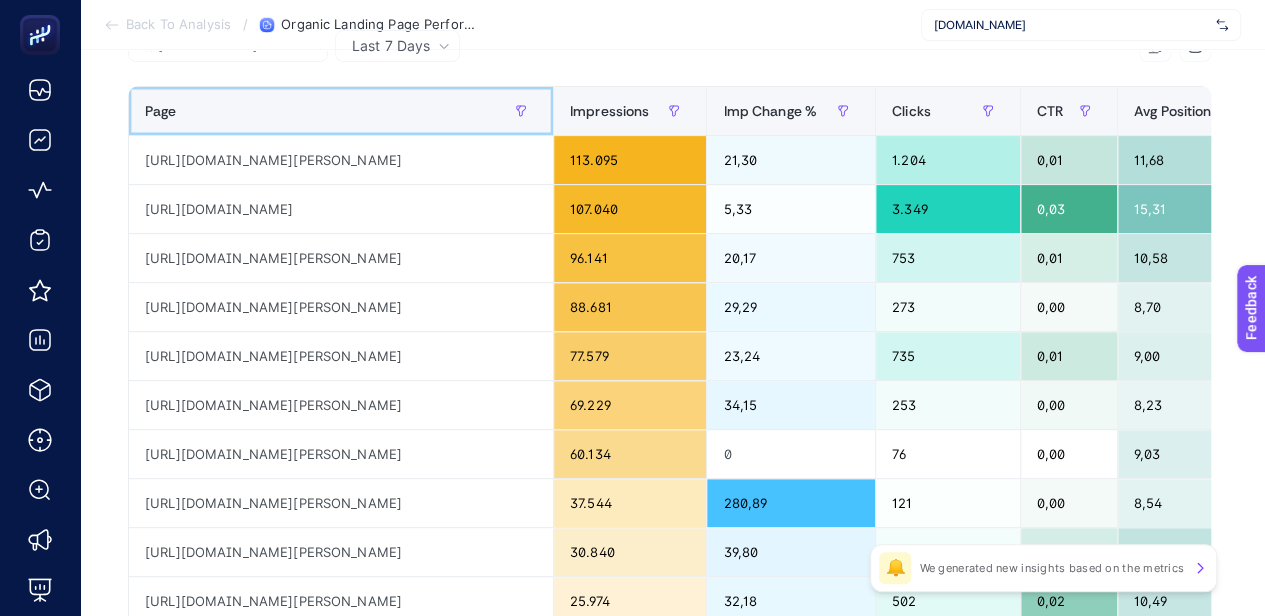 scroll, scrollTop: 241, scrollLeft: 0, axis: vertical 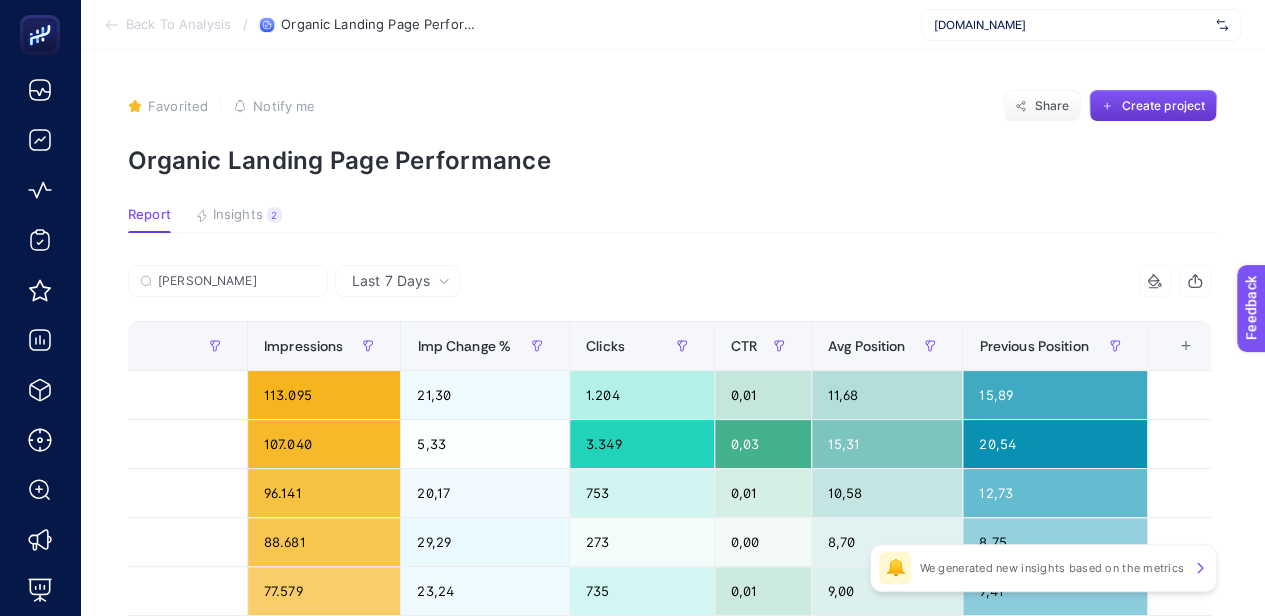 click on "Create project" at bounding box center (1153, 106) 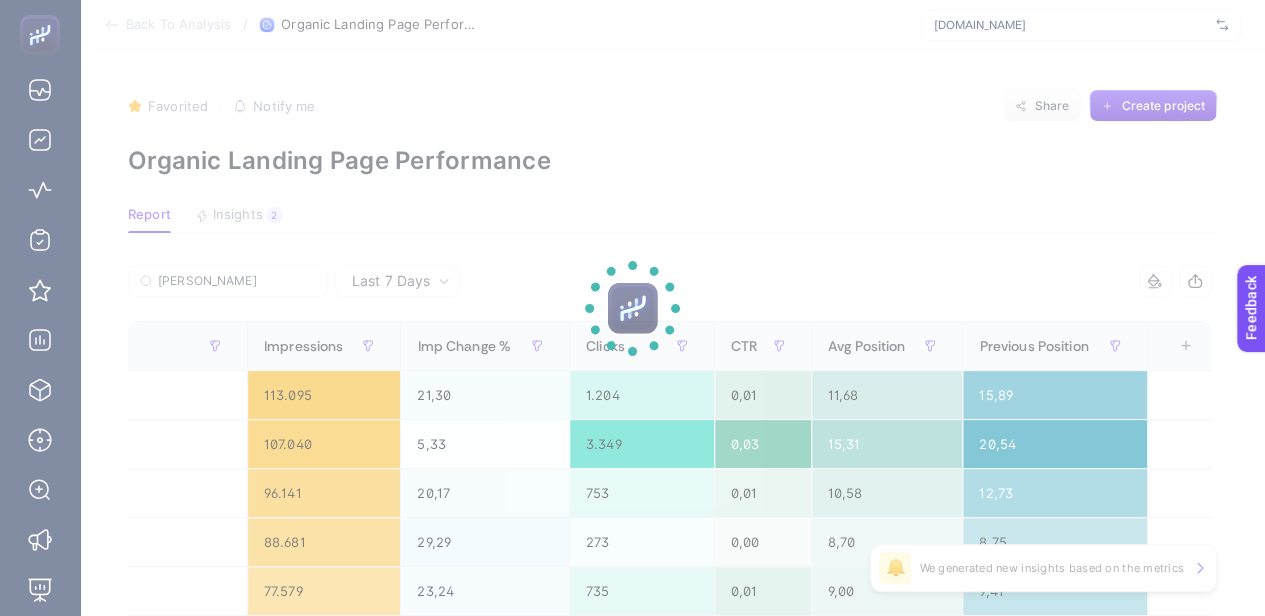 click 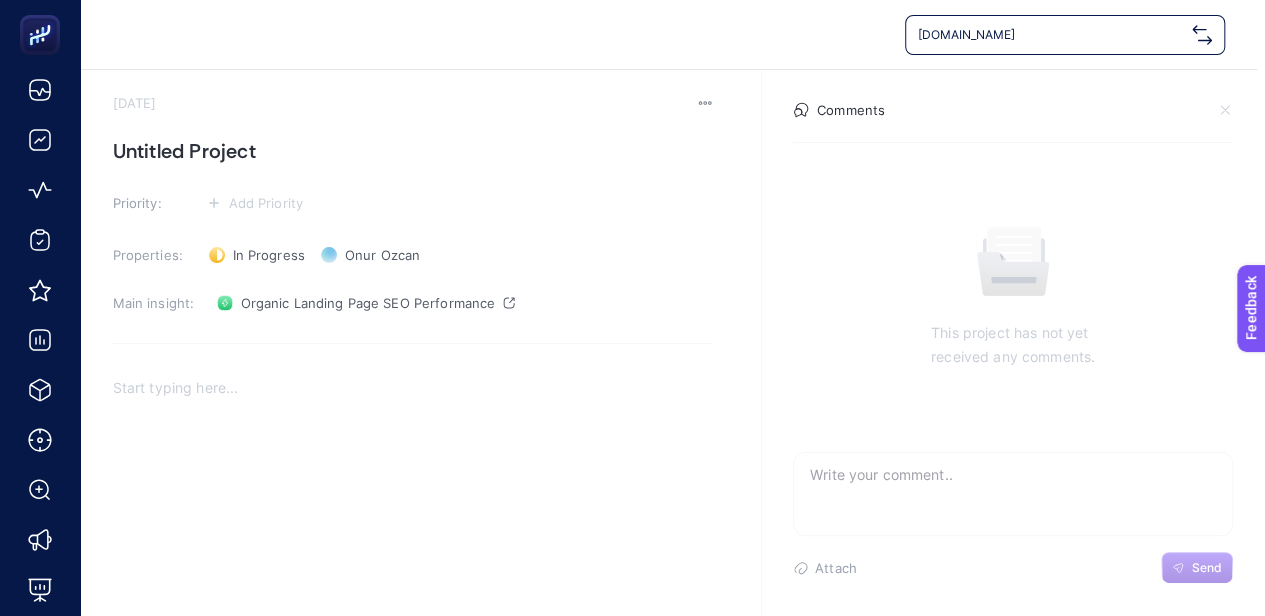 scroll, scrollTop: 0, scrollLeft: 8, axis: horizontal 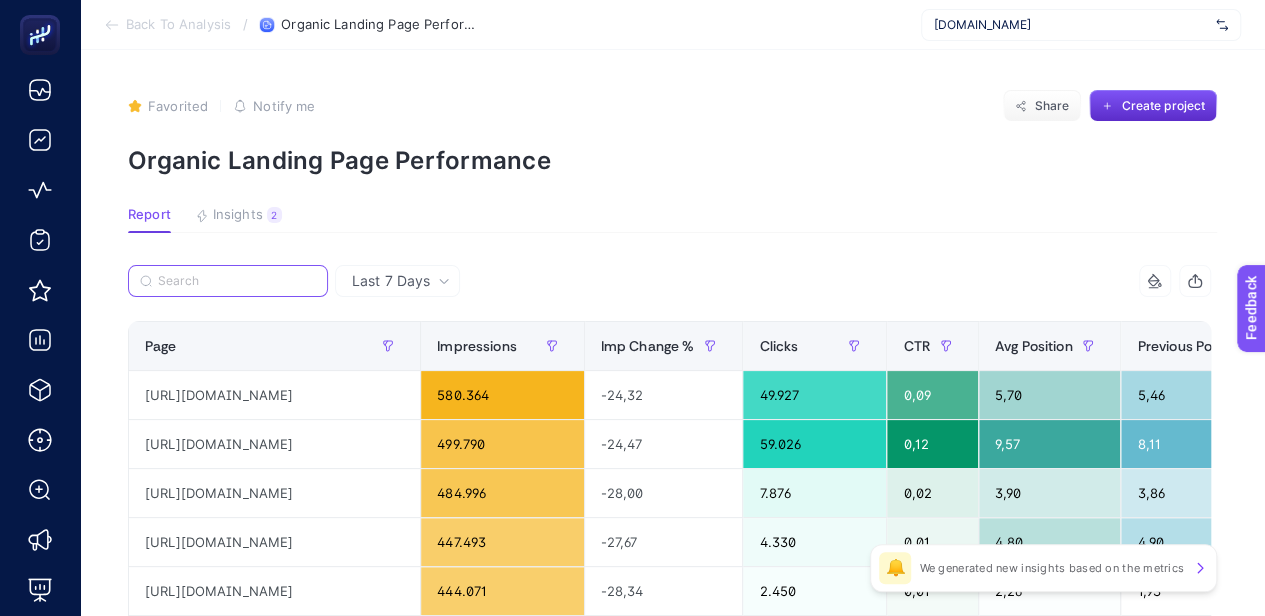 click at bounding box center (237, 281) 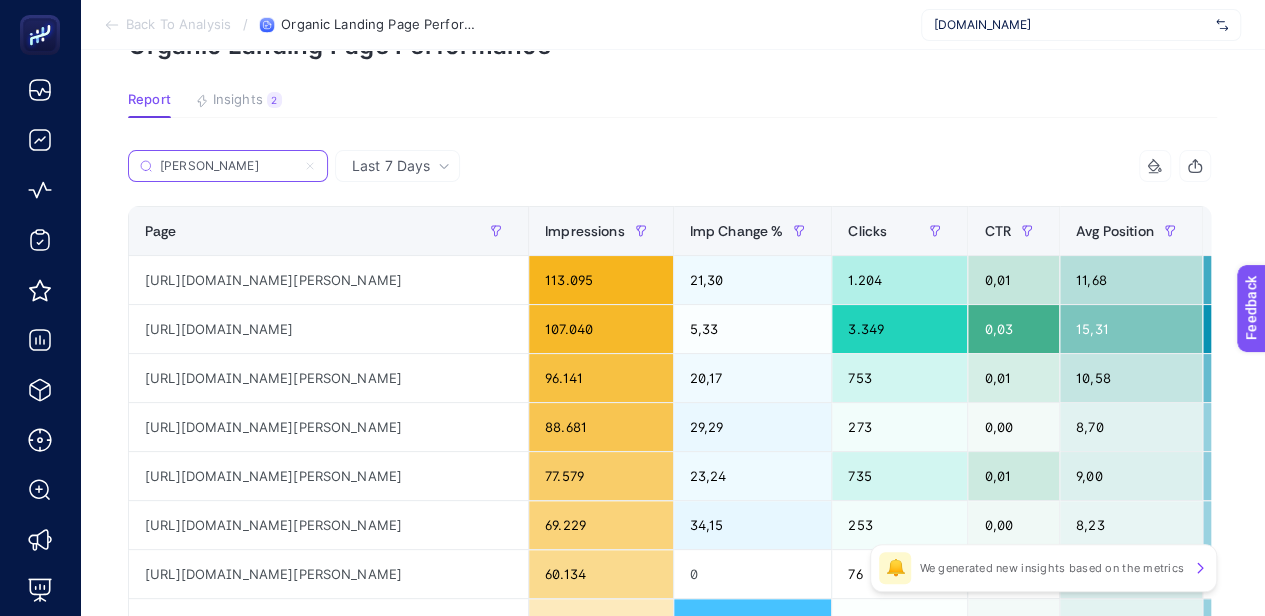 scroll, scrollTop: 116, scrollLeft: 0, axis: vertical 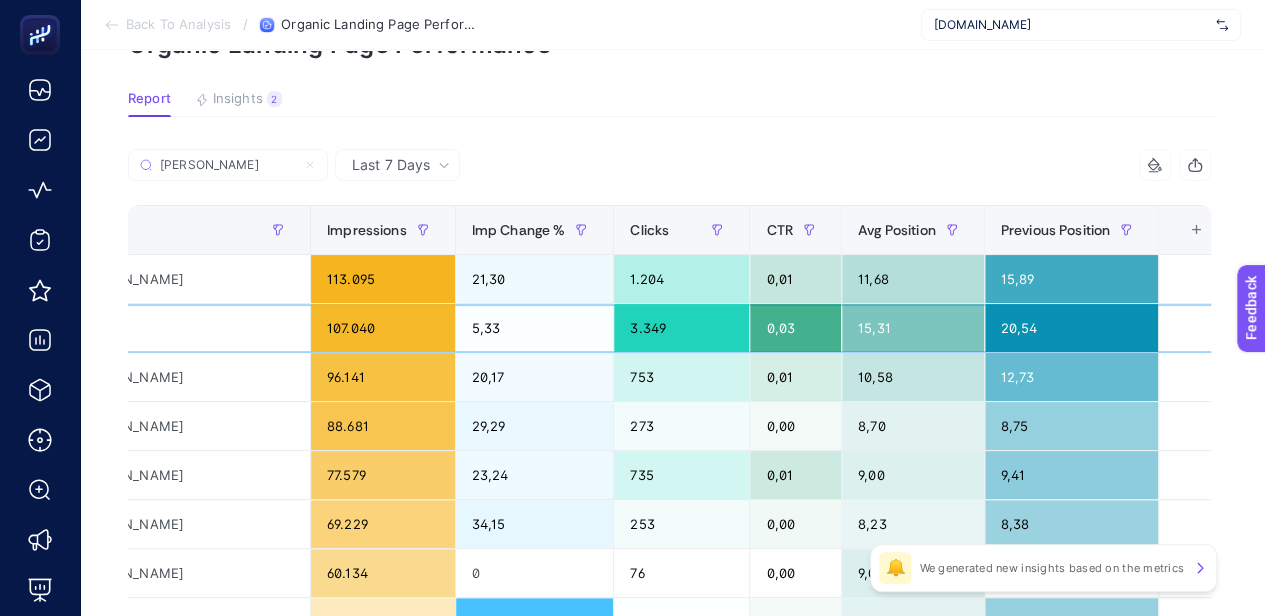 click on "20,54" 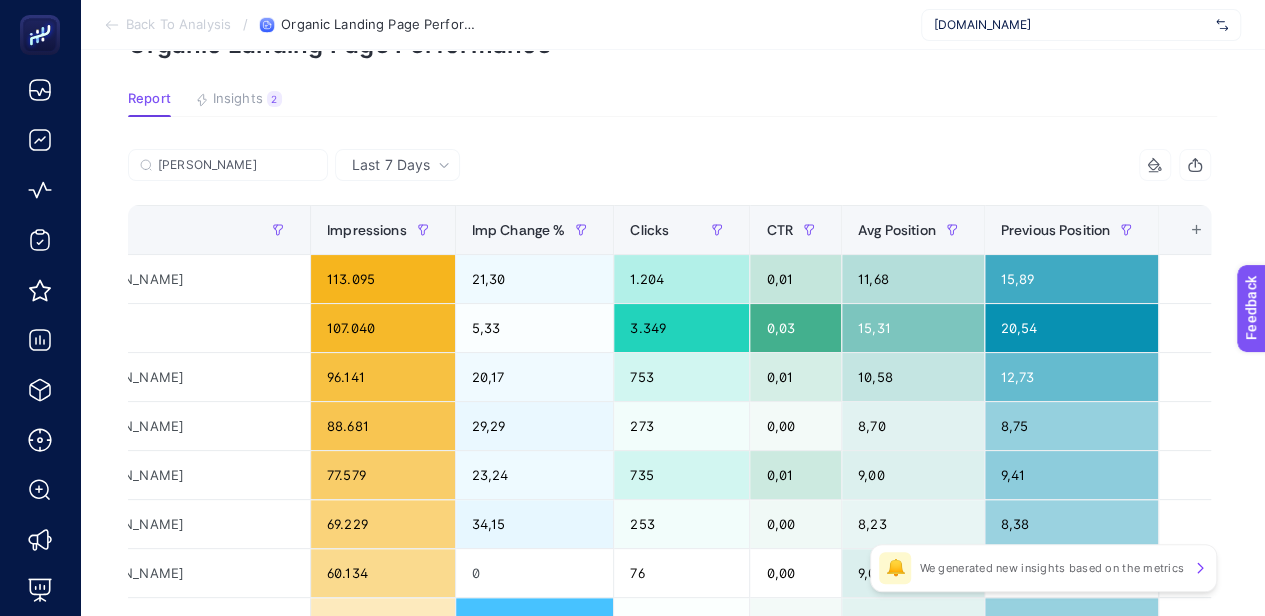 click on "+" at bounding box center (1196, 230) 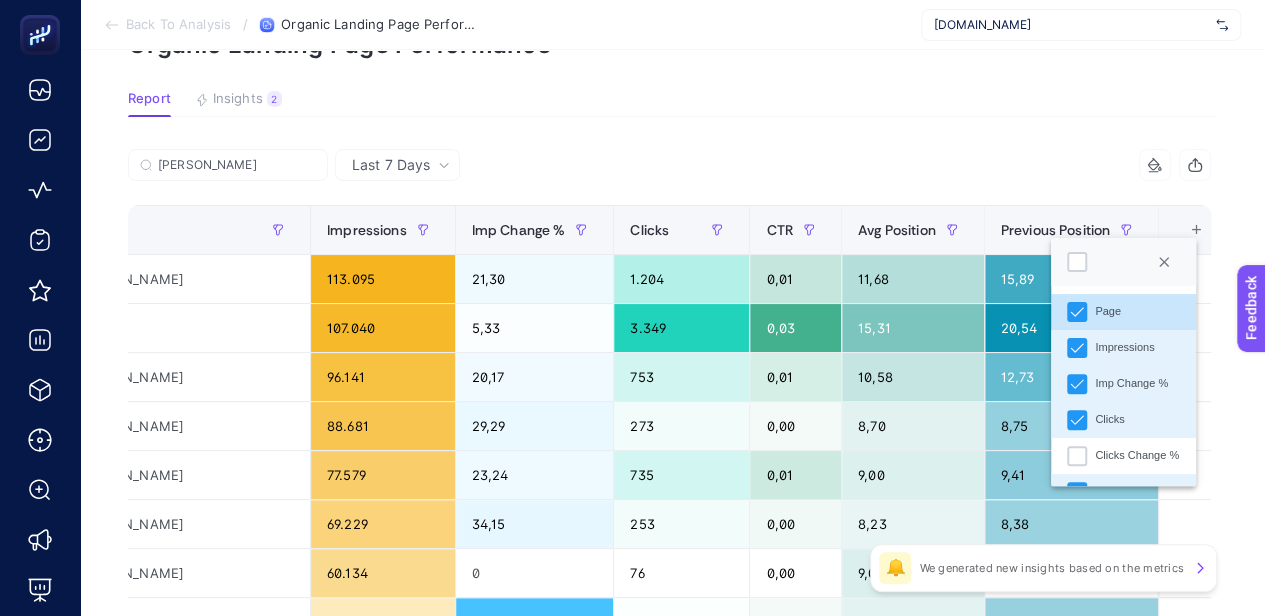scroll, scrollTop: 14, scrollLeft: 101, axis: both 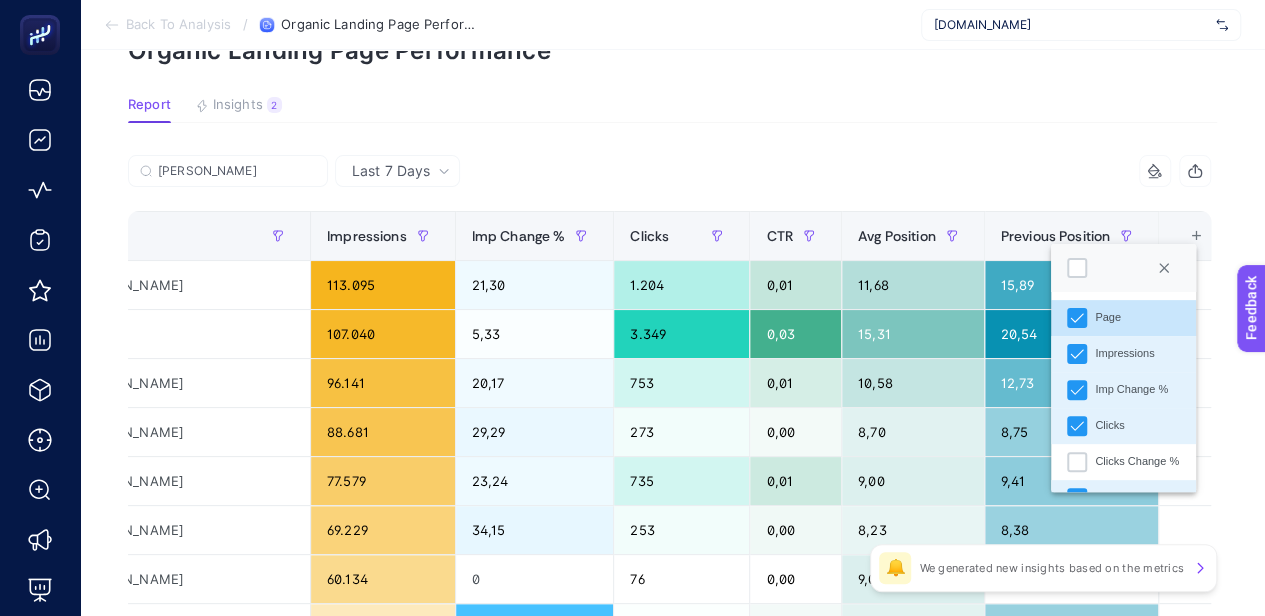 click on "6 items selected" at bounding box center [941, 171] 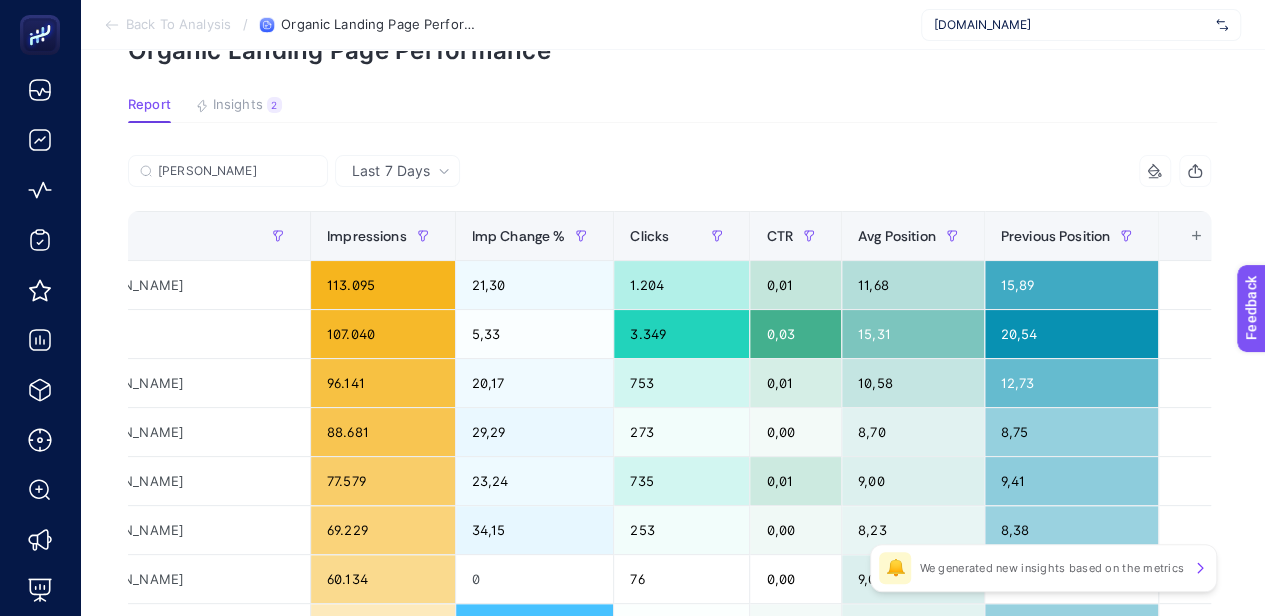 click on "+" at bounding box center [1196, 236] 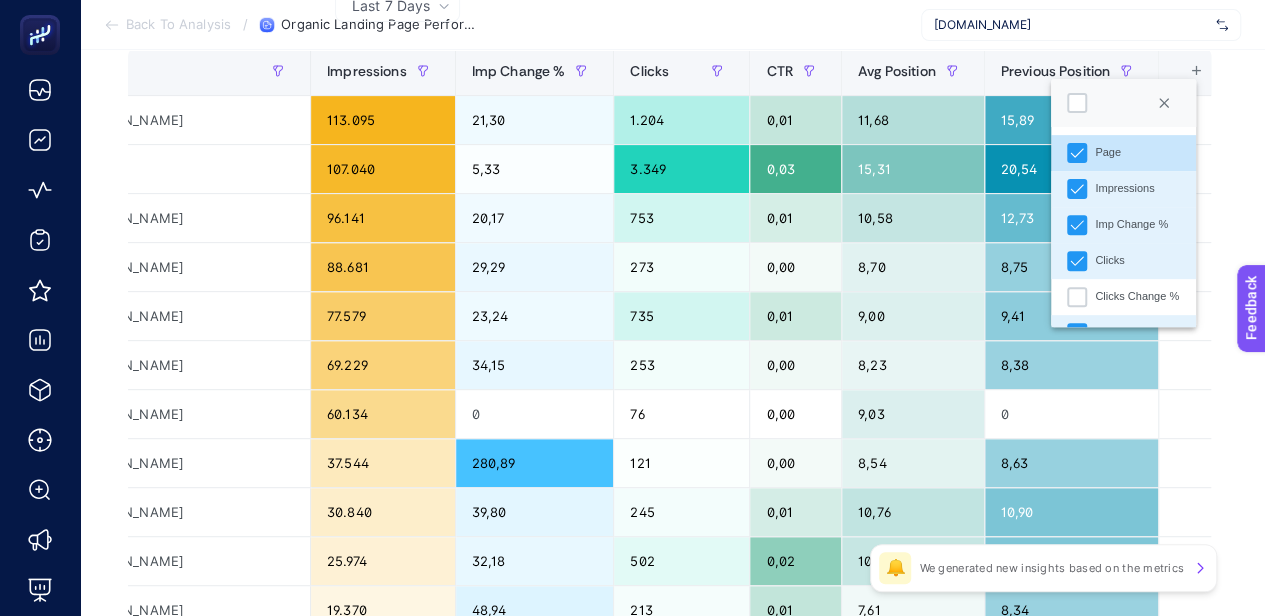 scroll, scrollTop: 276, scrollLeft: 0, axis: vertical 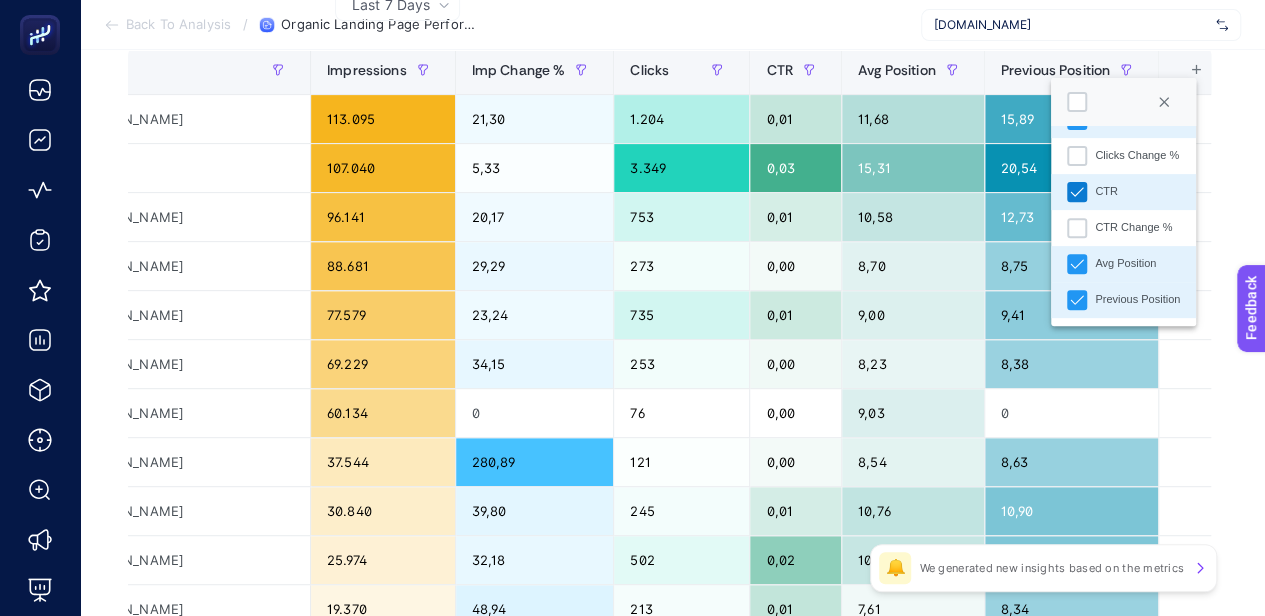 click at bounding box center (1077, 192) 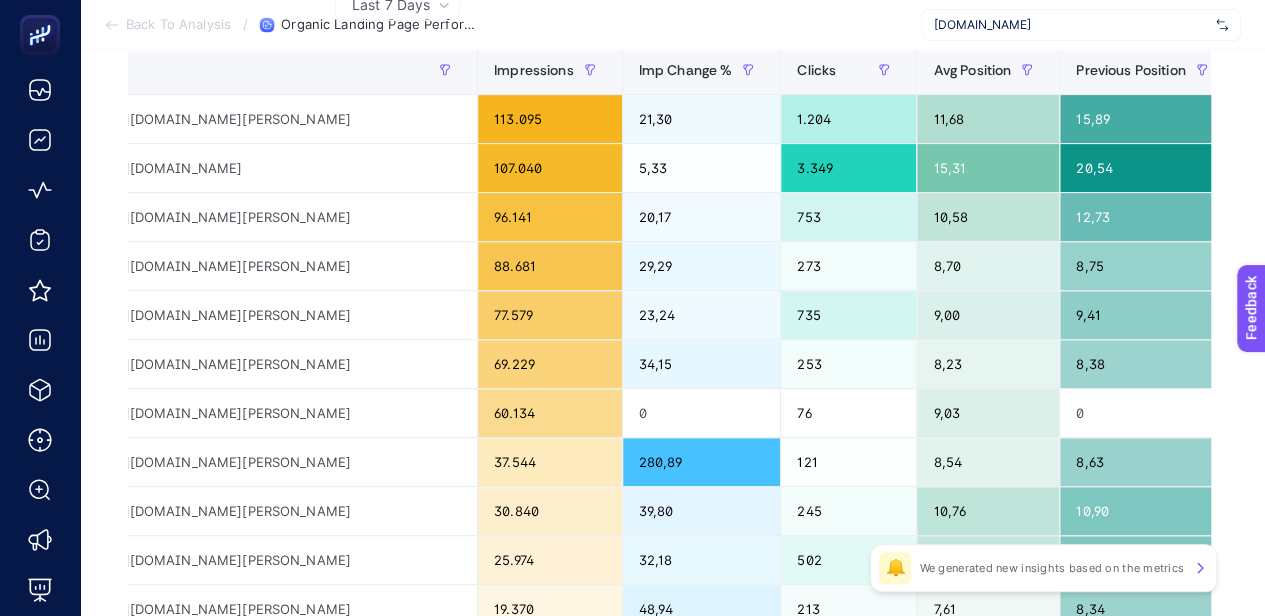 scroll, scrollTop: 0, scrollLeft: 126, axis: horizontal 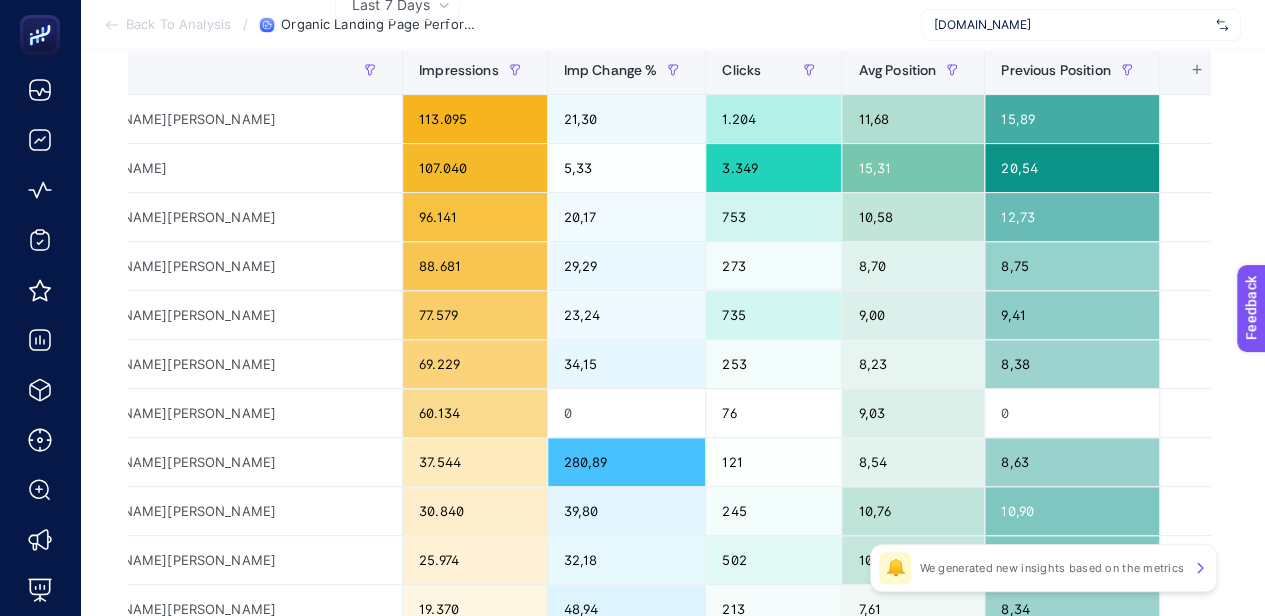 click on "6 items selected +" 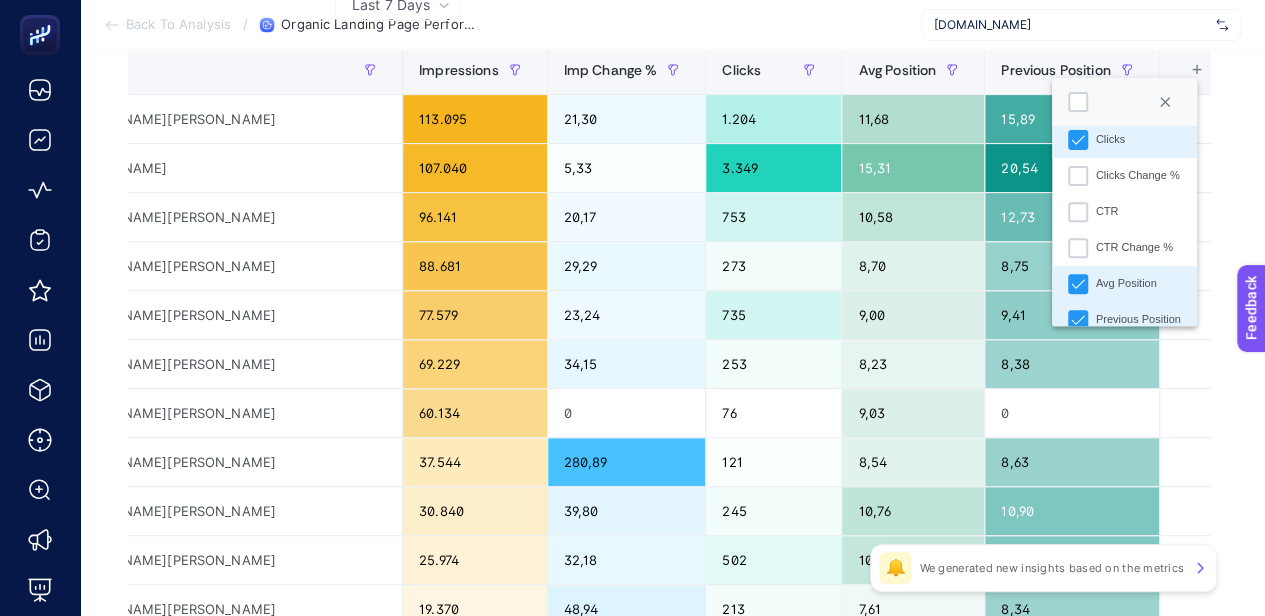 scroll, scrollTop: 140, scrollLeft: 0, axis: vertical 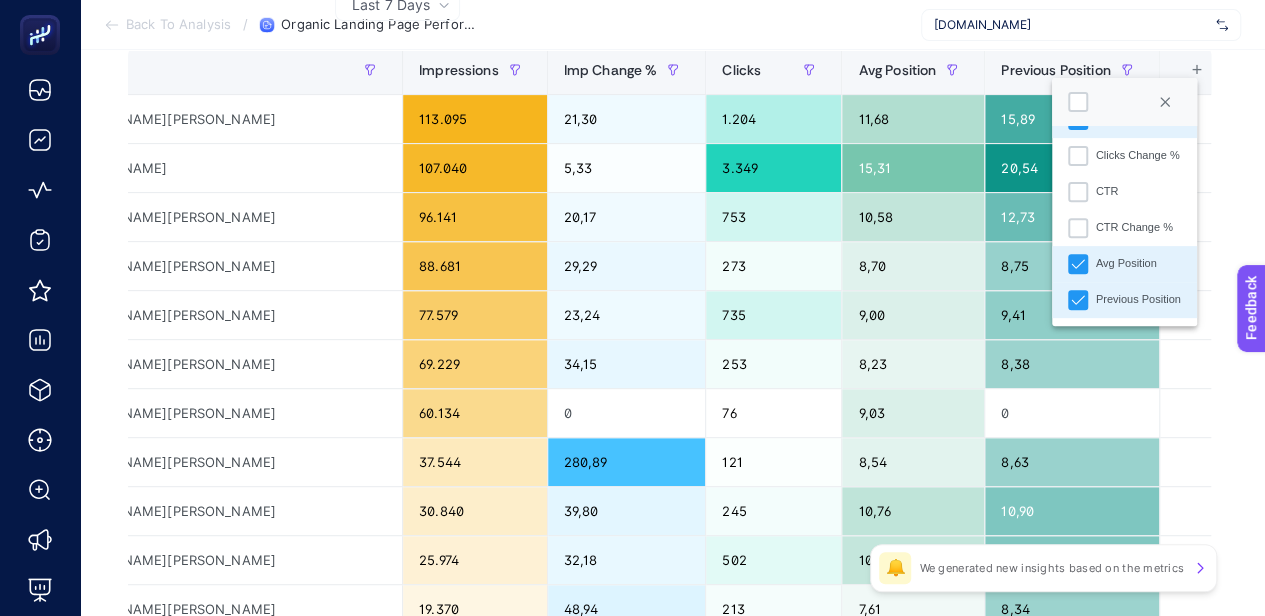click on "Last 7 Days [PERSON_NAME] 6 items selected Page Impressions Imp Change % Clicks Avg Position Previous Position 6 items selected + [URL][DOMAIN_NAME][PERSON_NAME] 113.095 21,30 1.204 11,68 15,89 [URL][DOMAIN_NAME] 107.040 5,33 3.349 15,31 20,54 [URL][DOMAIN_NAME][PERSON_NAME] 96.141 20,17 753 10,58 12,73 [URL][DOMAIN_NAME][PERSON_NAME] 88.681 29,29 273 8,70 8,75 [URL][DOMAIN_NAME][PERSON_NAME] 77.579 23,24 735 9,00 9,41 [URL][DOMAIN_NAME][PERSON_NAME] 69.229 34,15 253 8,23 8,38 [URL][DOMAIN_NAME][PERSON_NAME] 60.134 0 76 9,03 0 [URL][DOMAIN_NAME][PERSON_NAME] 37.544 280,89 121 8,54 8,63 30.840 39,80 245 10,76 10,90 [URL][DOMAIN_NAME][PERSON_NAME] 32,18" at bounding box center (669, 643) 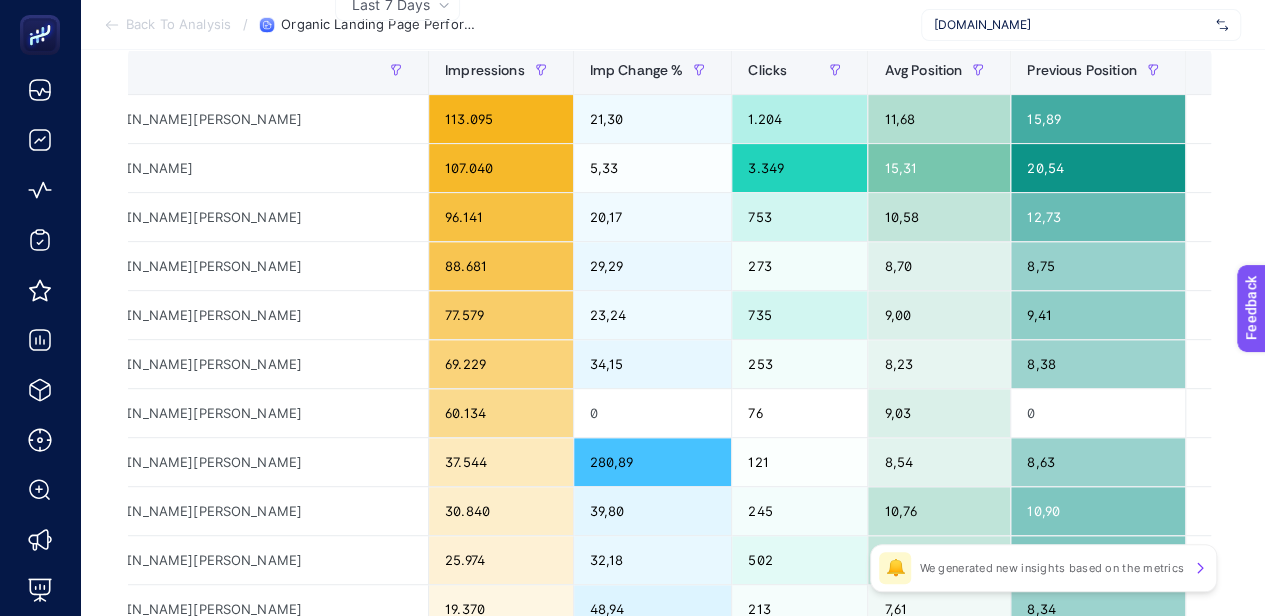 scroll, scrollTop: 0, scrollLeft: 103, axis: horizontal 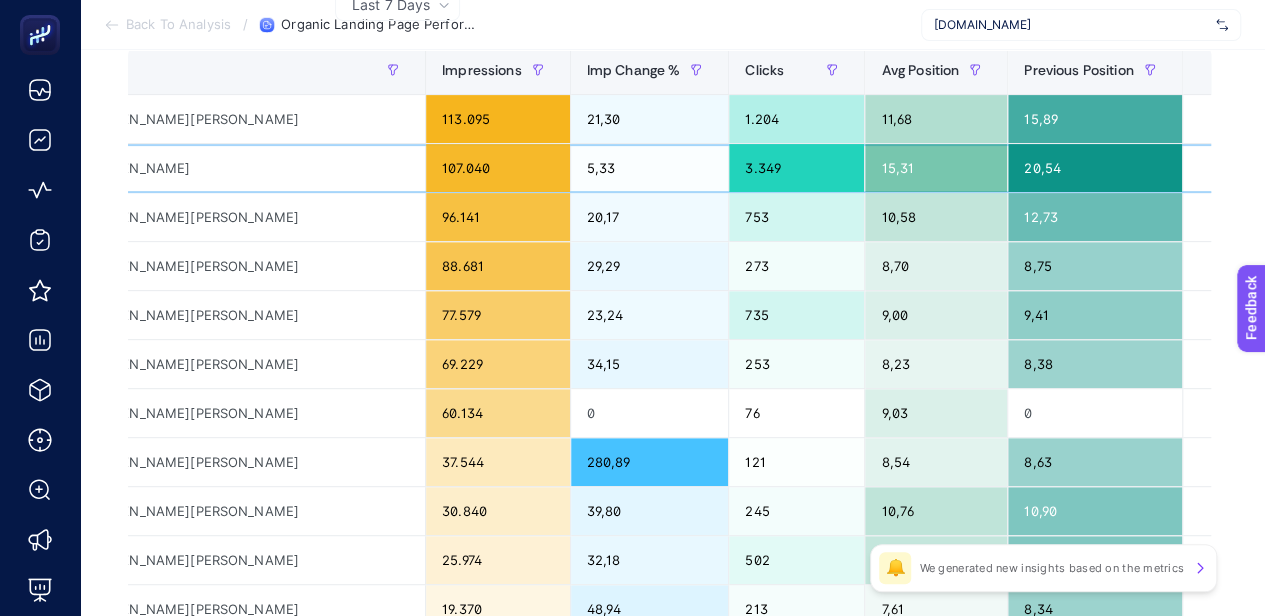 click on "[URL][DOMAIN_NAME]" 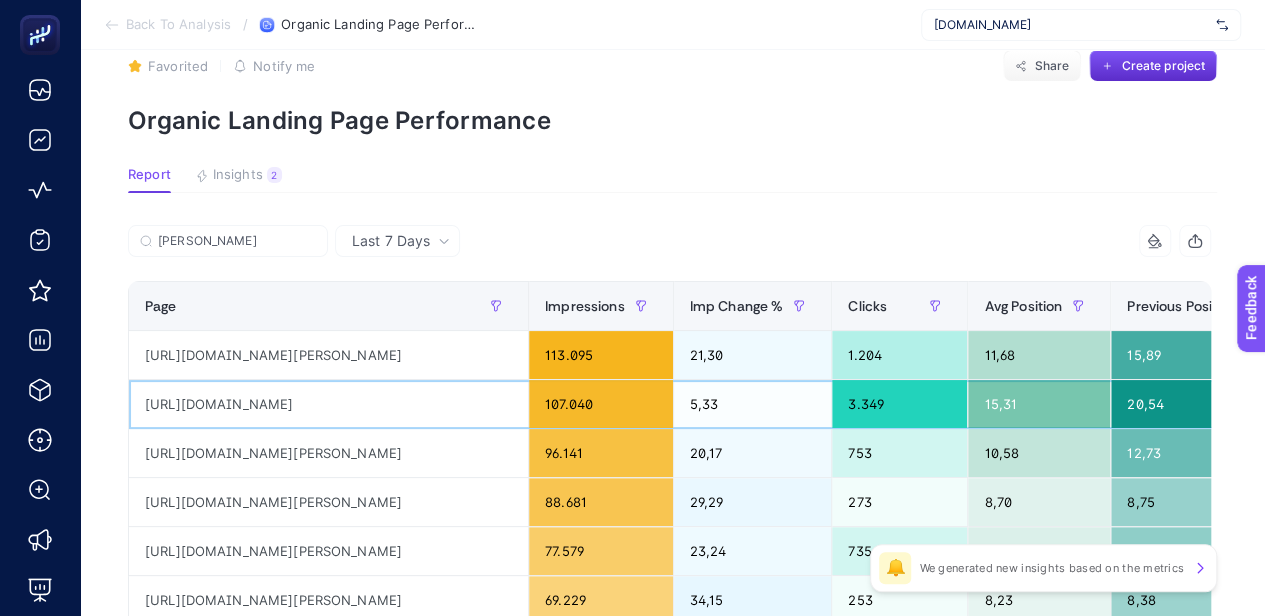 scroll, scrollTop: 0, scrollLeft: 0, axis: both 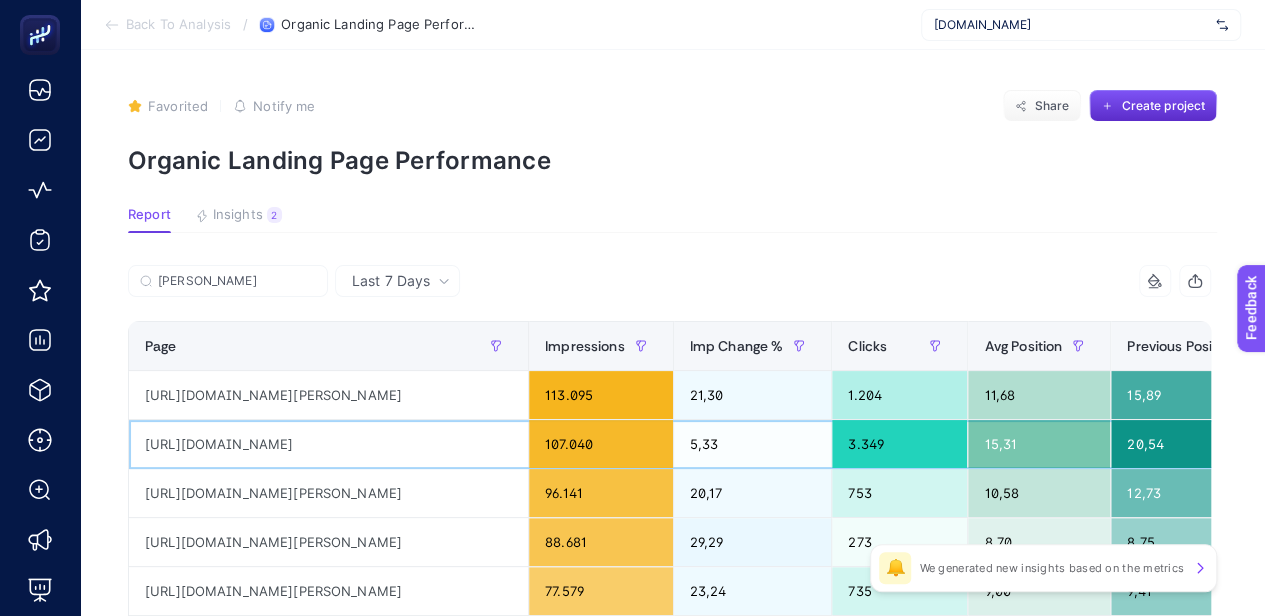 click on "[URL][DOMAIN_NAME]" 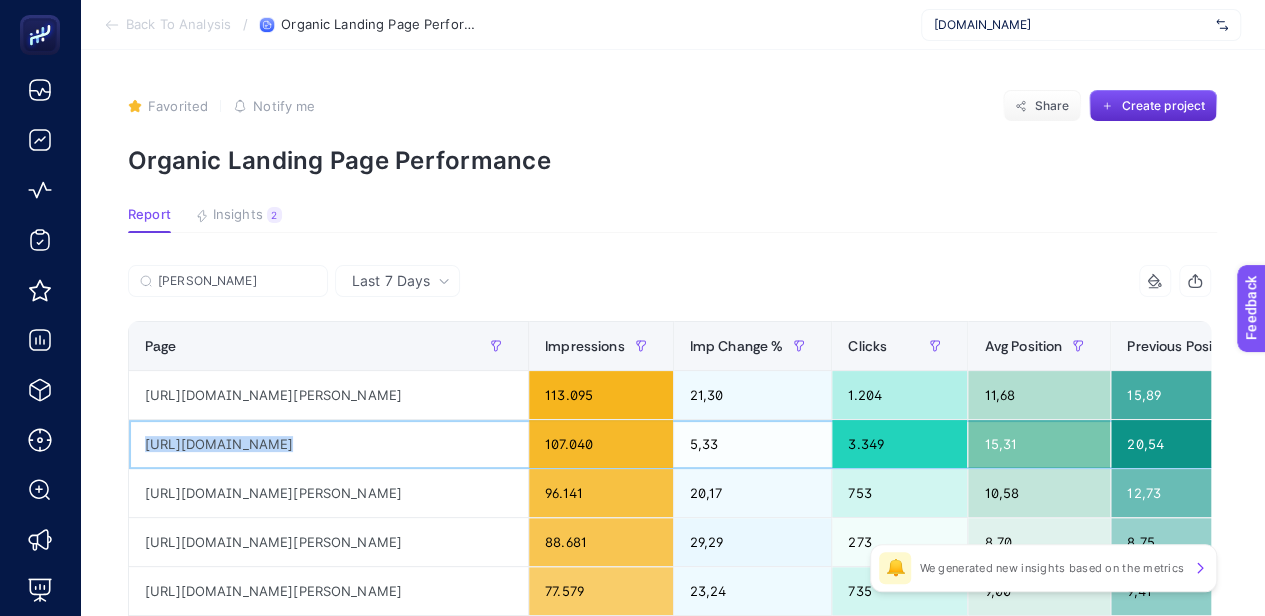 click on "[URL][DOMAIN_NAME]" 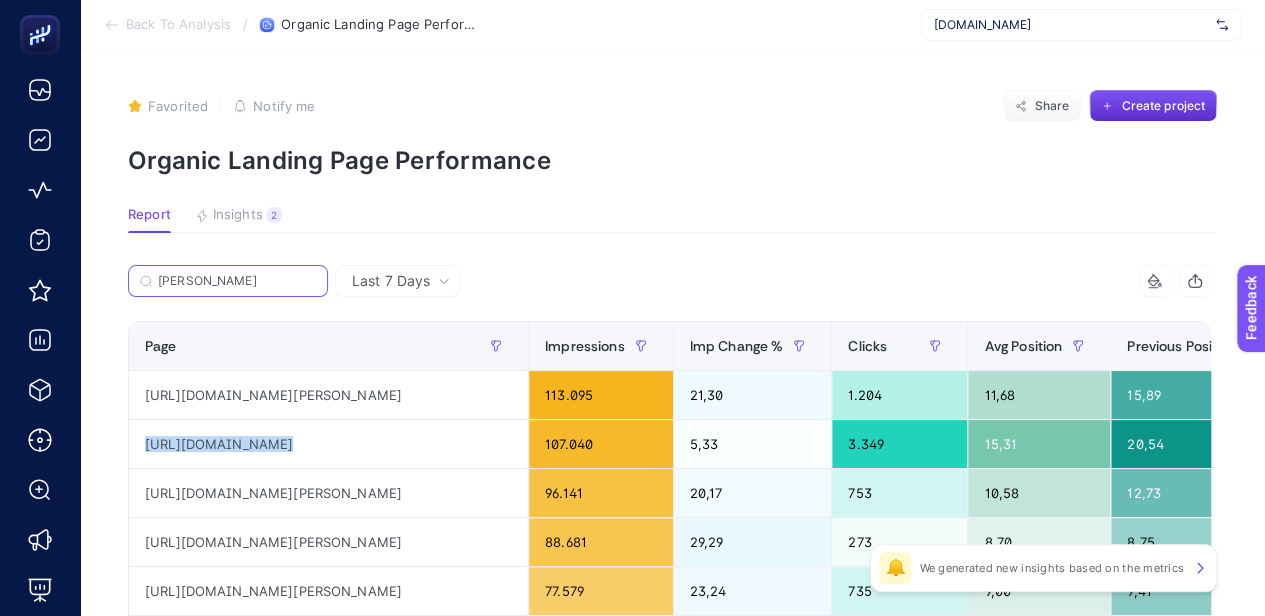 click on "[PERSON_NAME]" at bounding box center (237, 281) 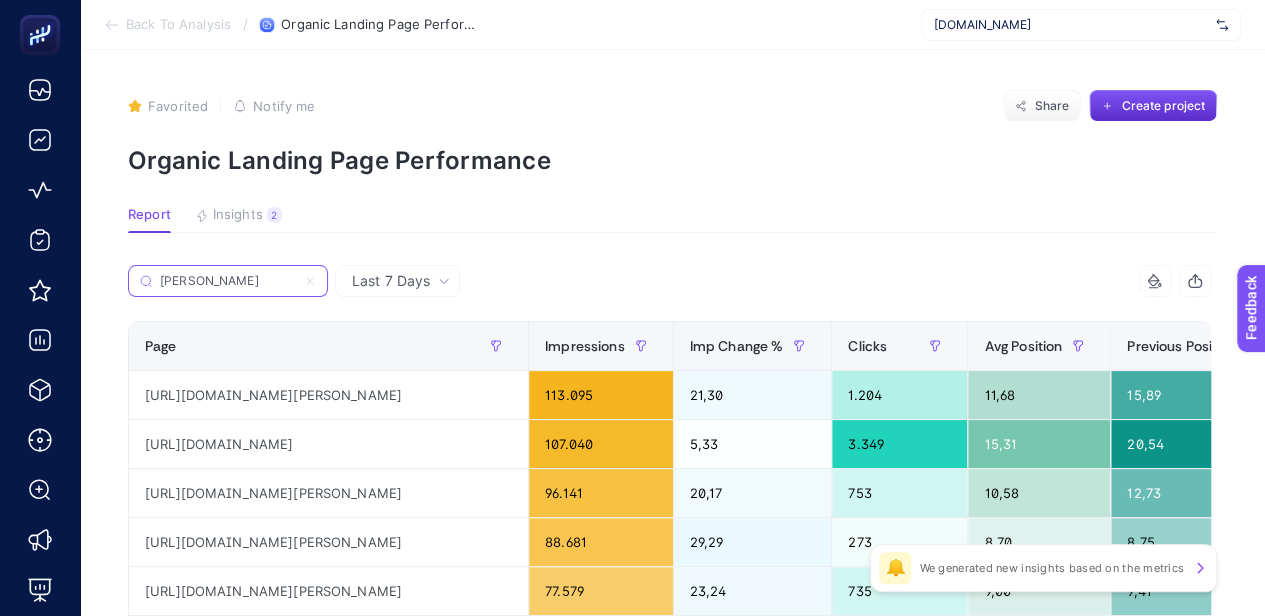 click on "[PERSON_NAME]" at bounding box center [228, 281] 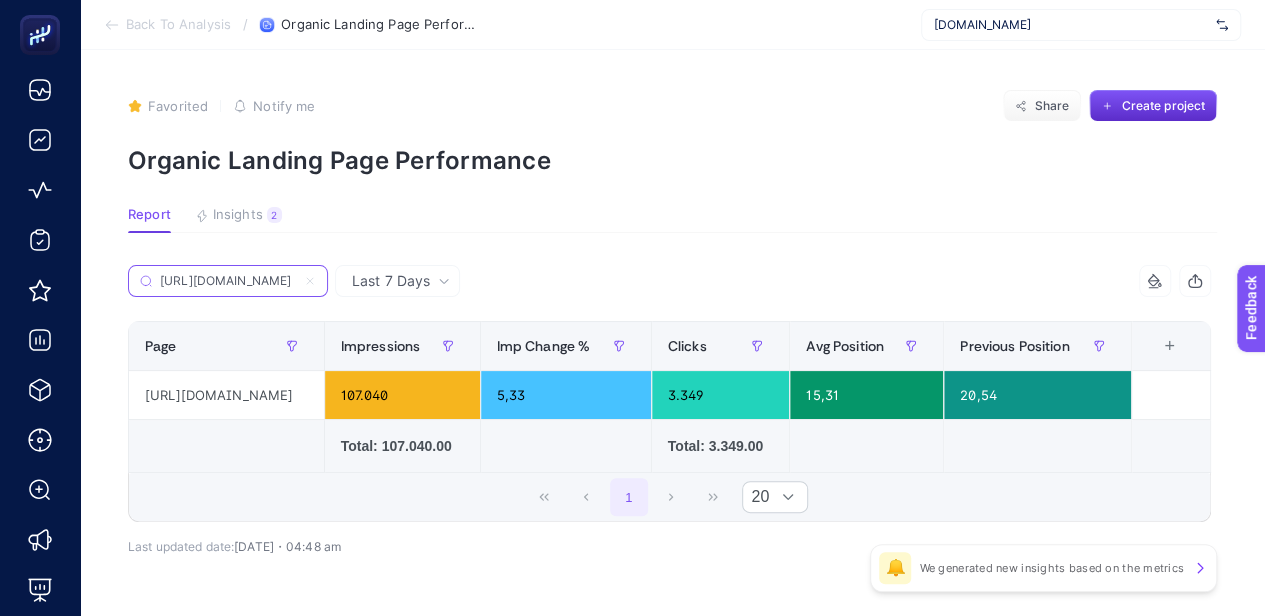 scroll, scrollTop: 0, scrollLeft: 241, axis: horizontal 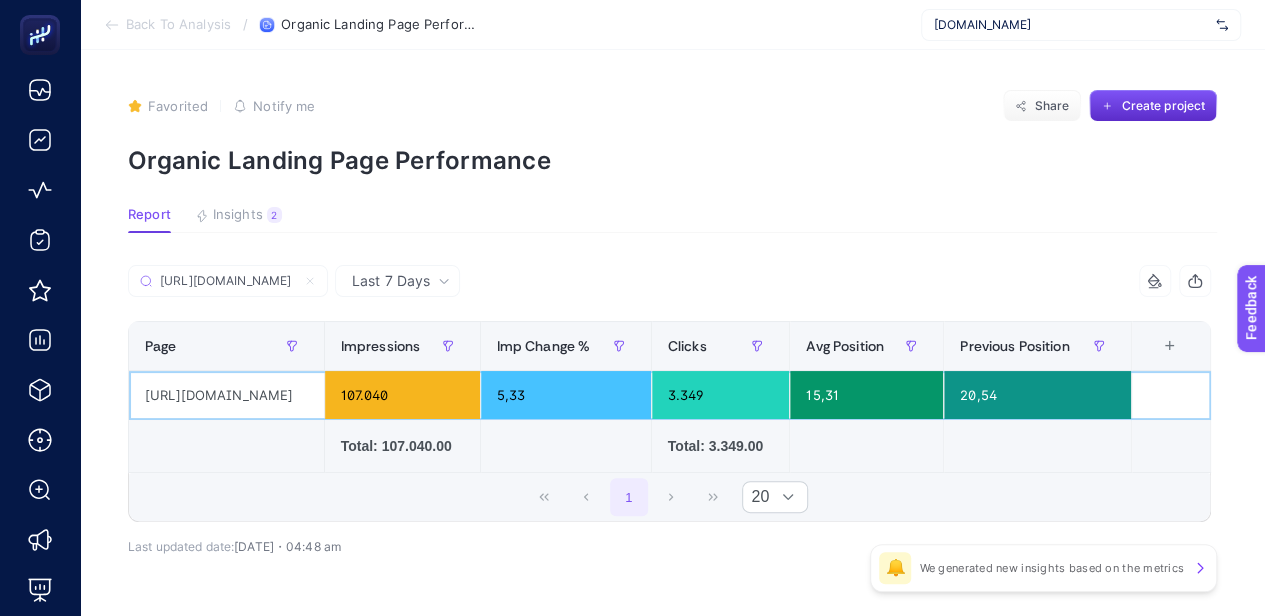 click on "[URL][DOMAIN_NAME]" 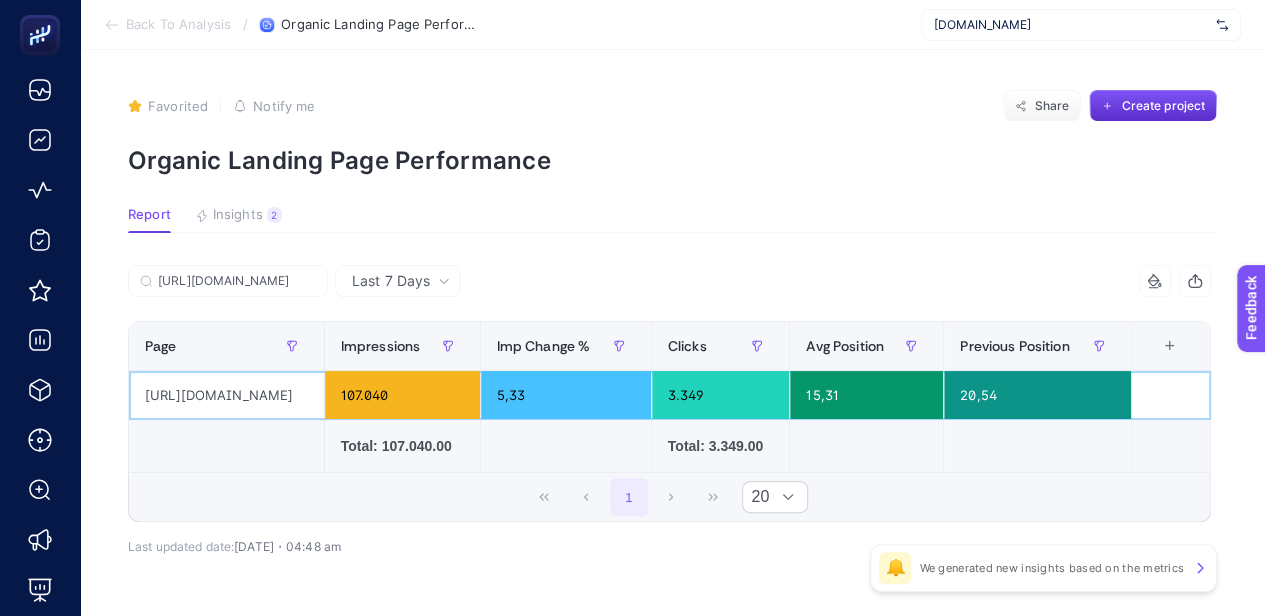 scroll, scrollTop: 0, scrollLeft: 120, axis: horizontal 